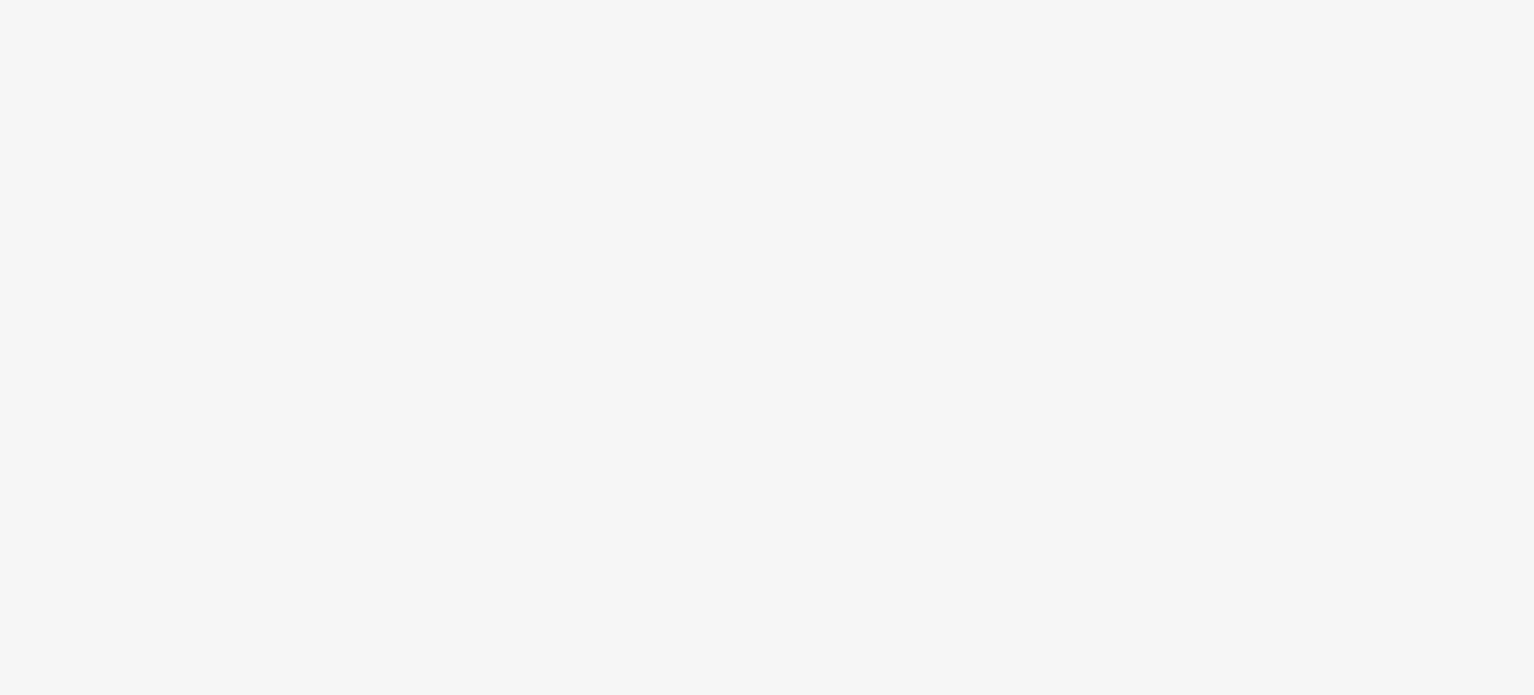 scroll, scrollTop: 0, scrollLeft: 0, axis: both 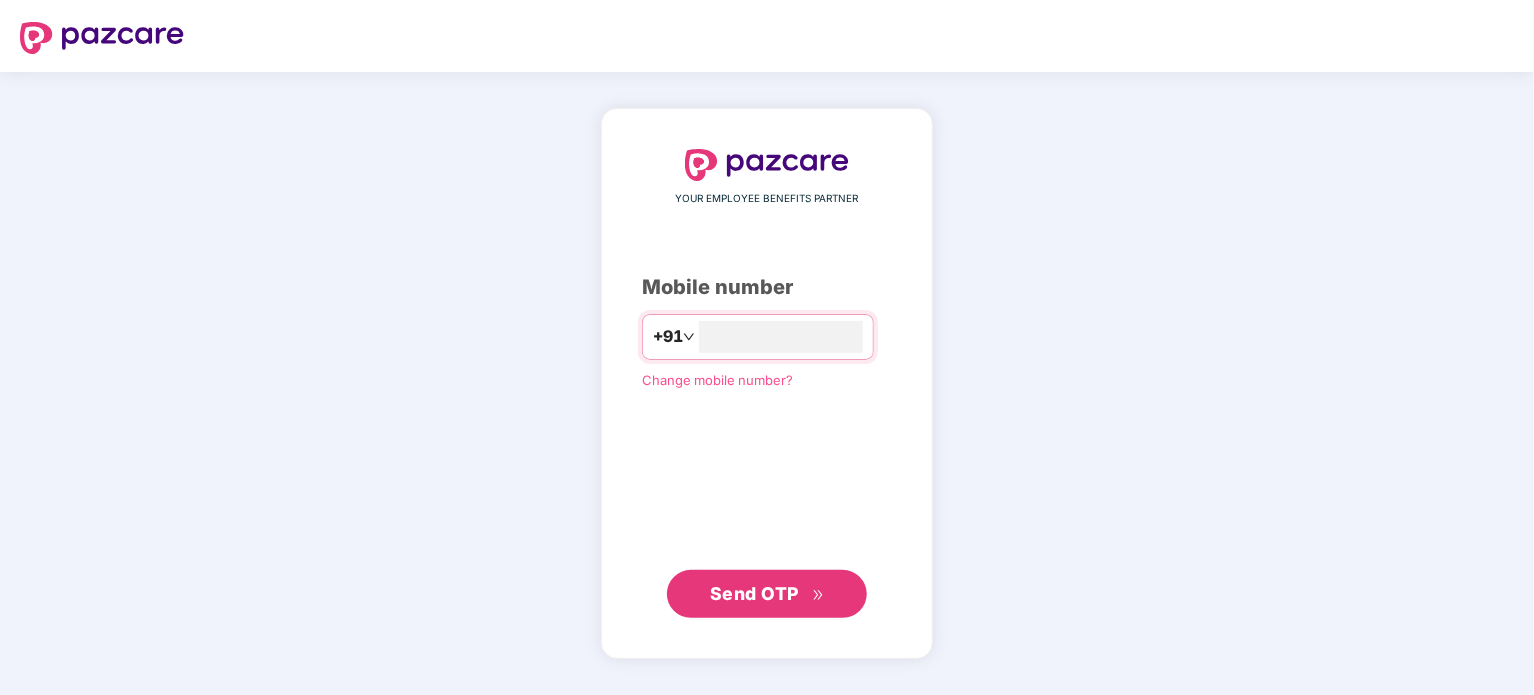 type on "**********" 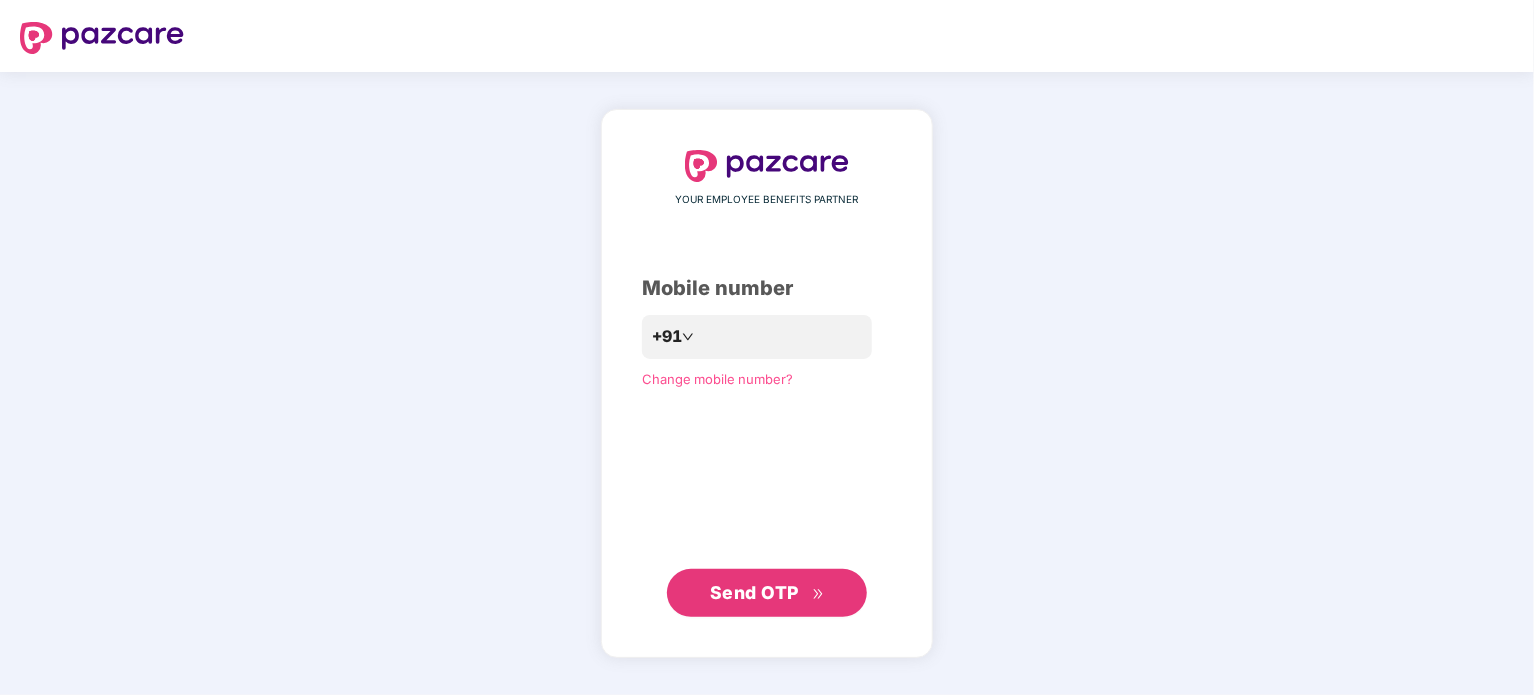 click on "Send OTP" at bounding box center [754, 592] 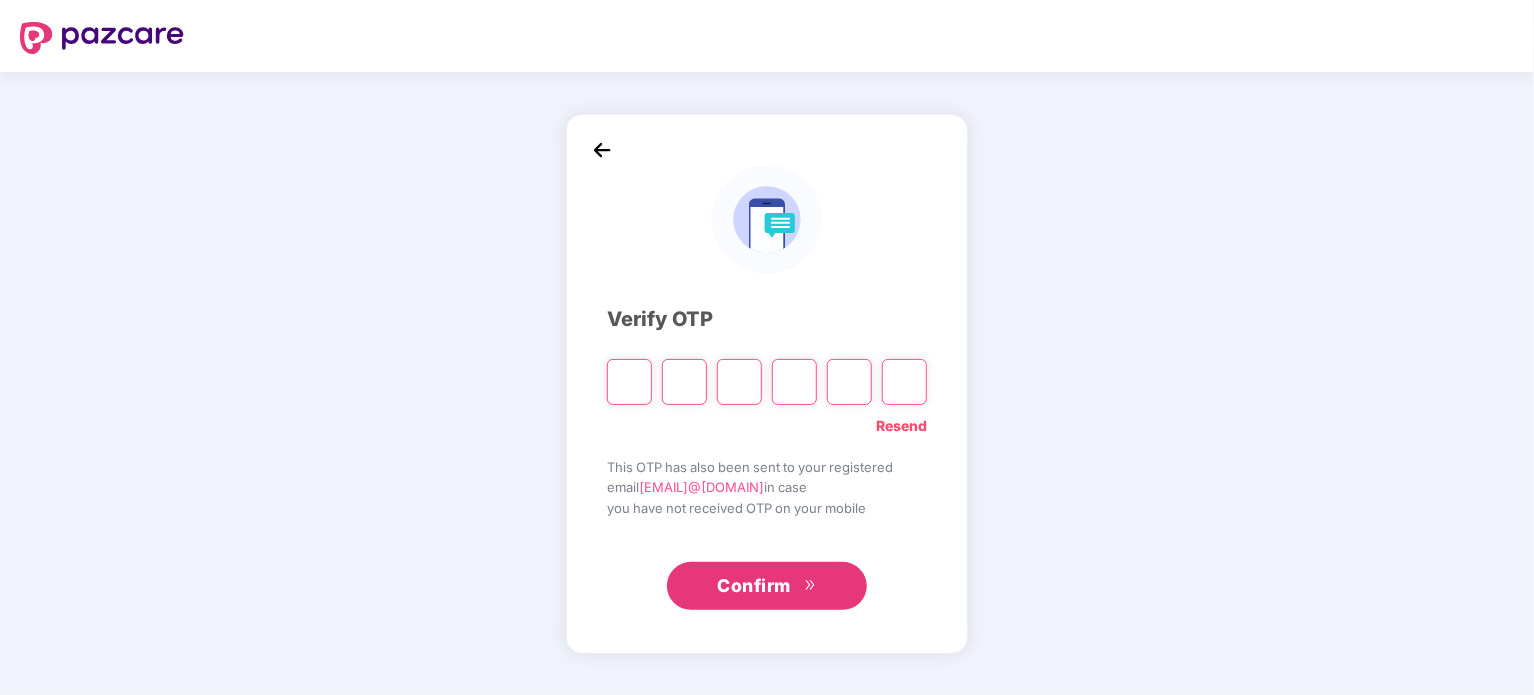 paste on "*" 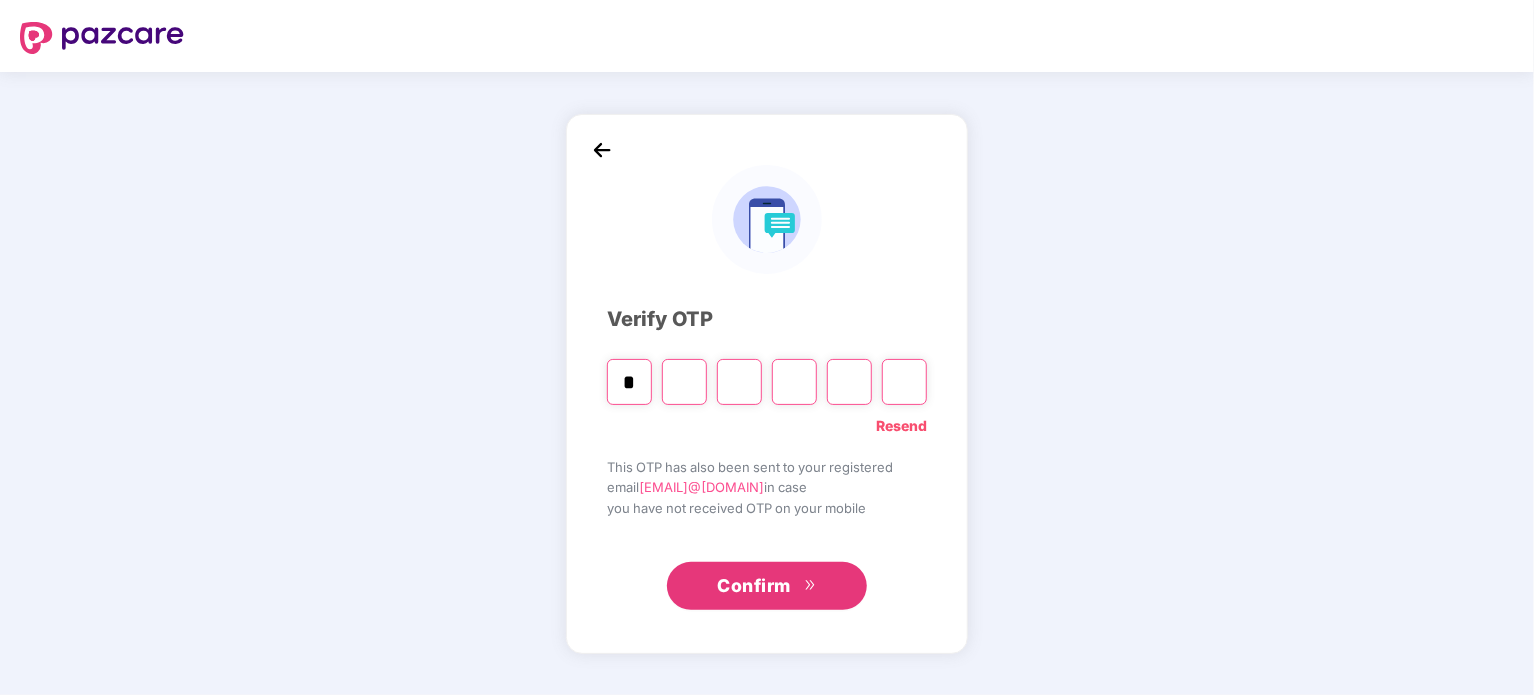 type on "*" 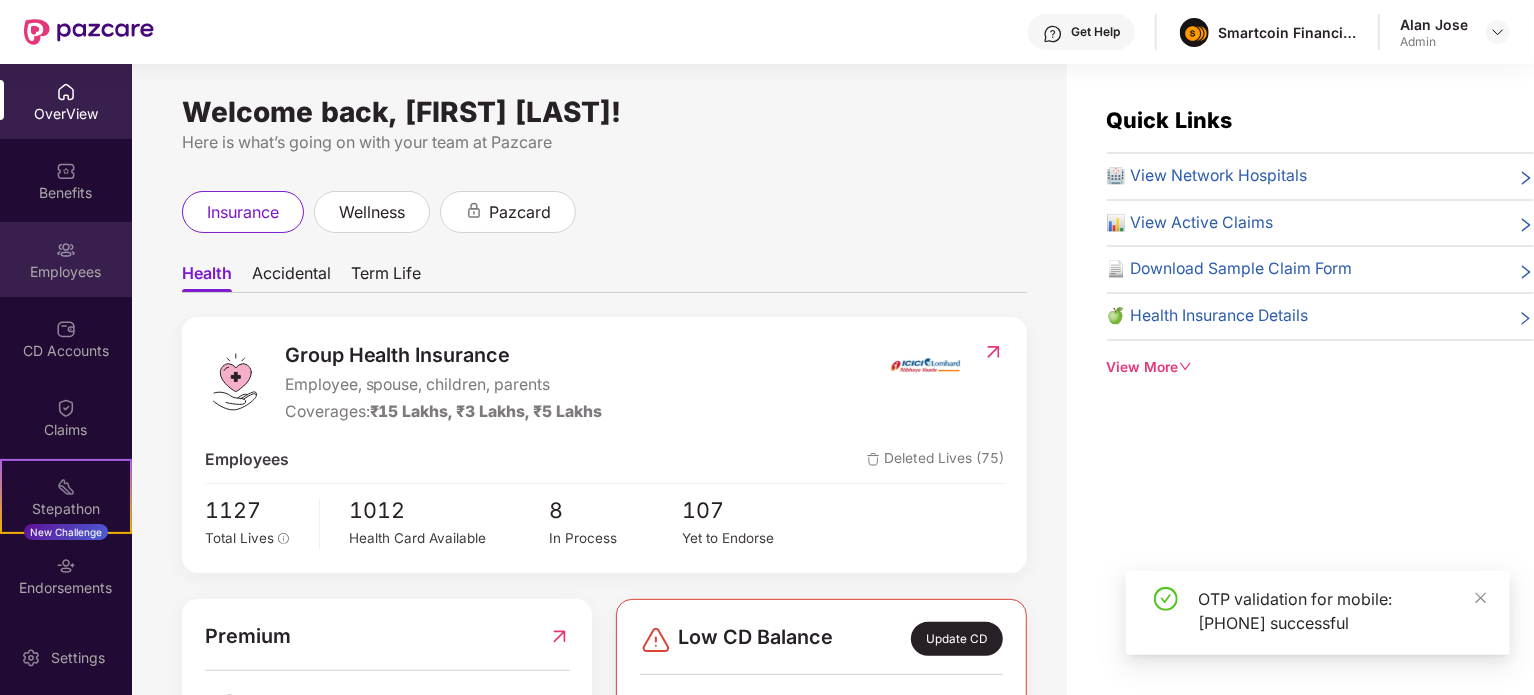 click on "Employees" at bounding box center (66, 259) 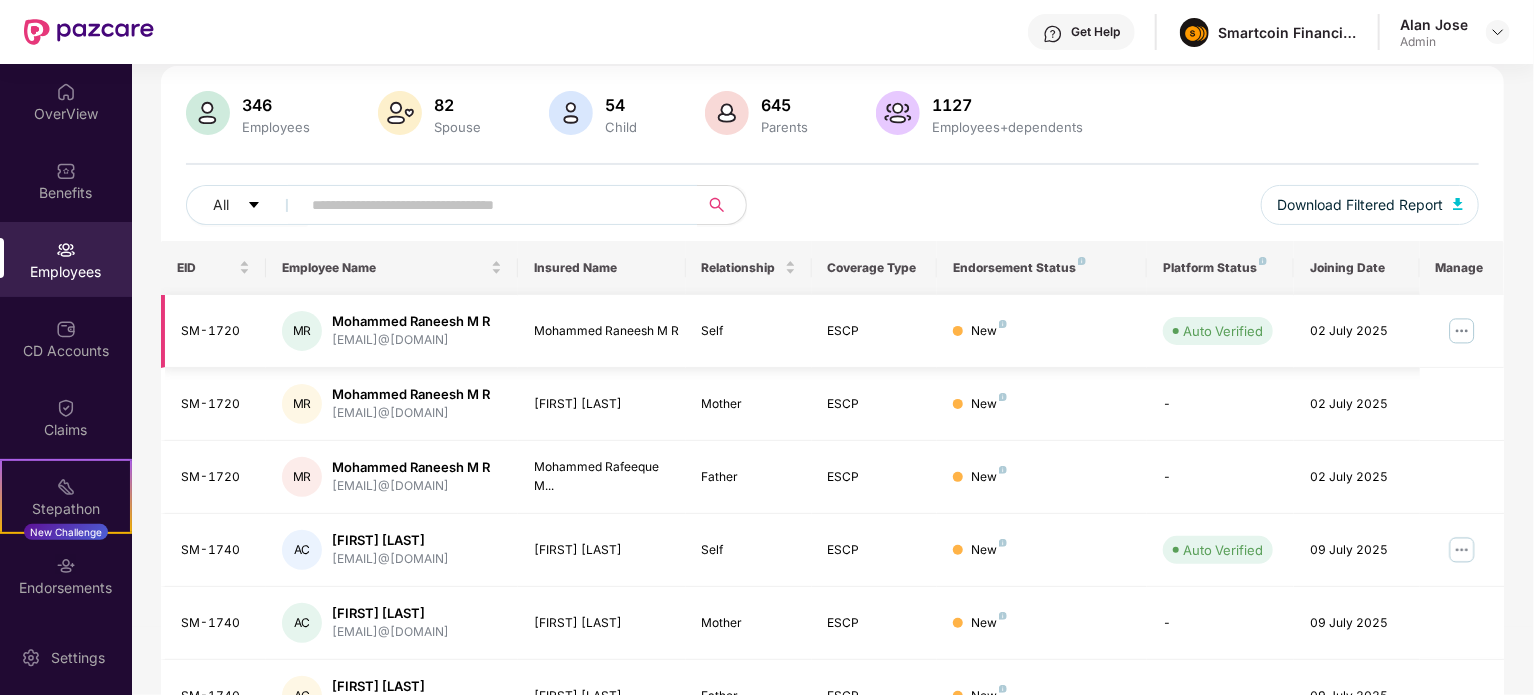scroll, scrollTop: 132, scrollLeft: 0, axis: vertical 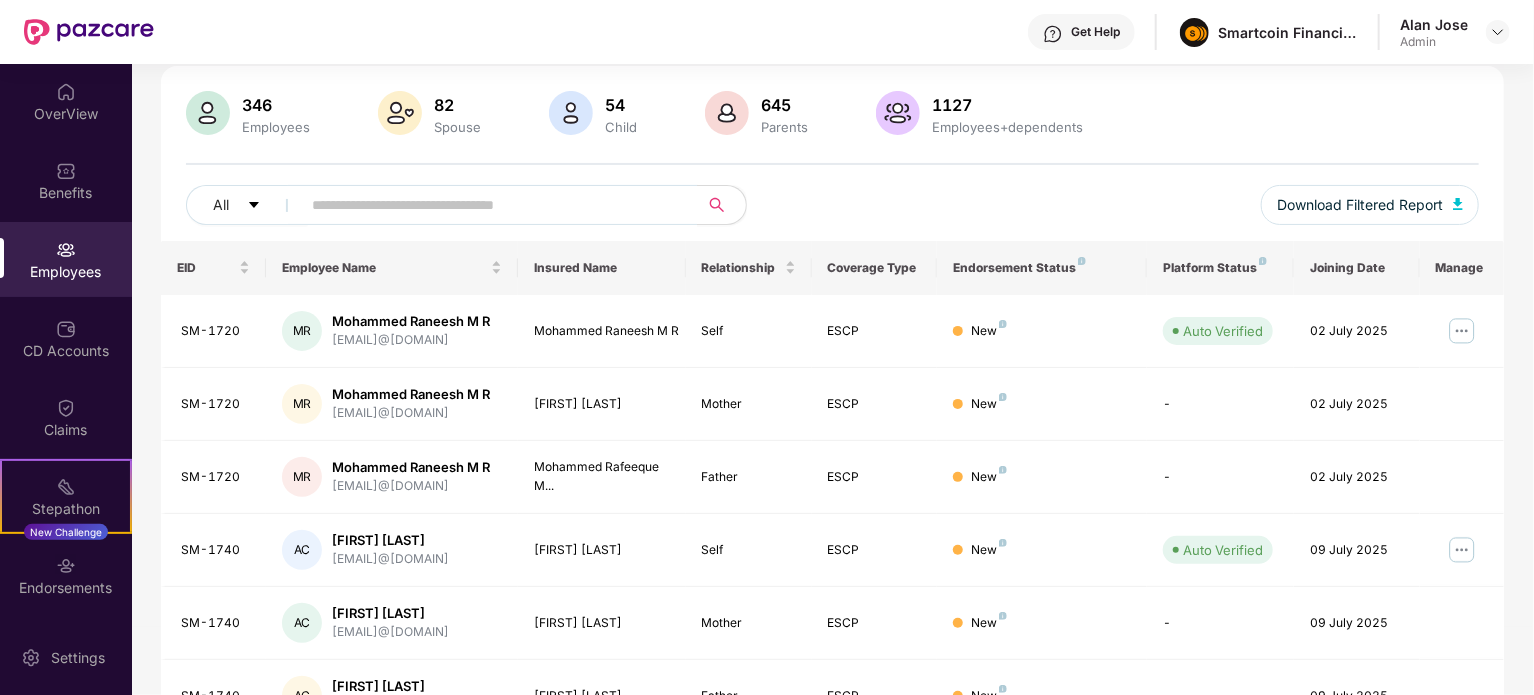 click at bounding box center (66, 250) 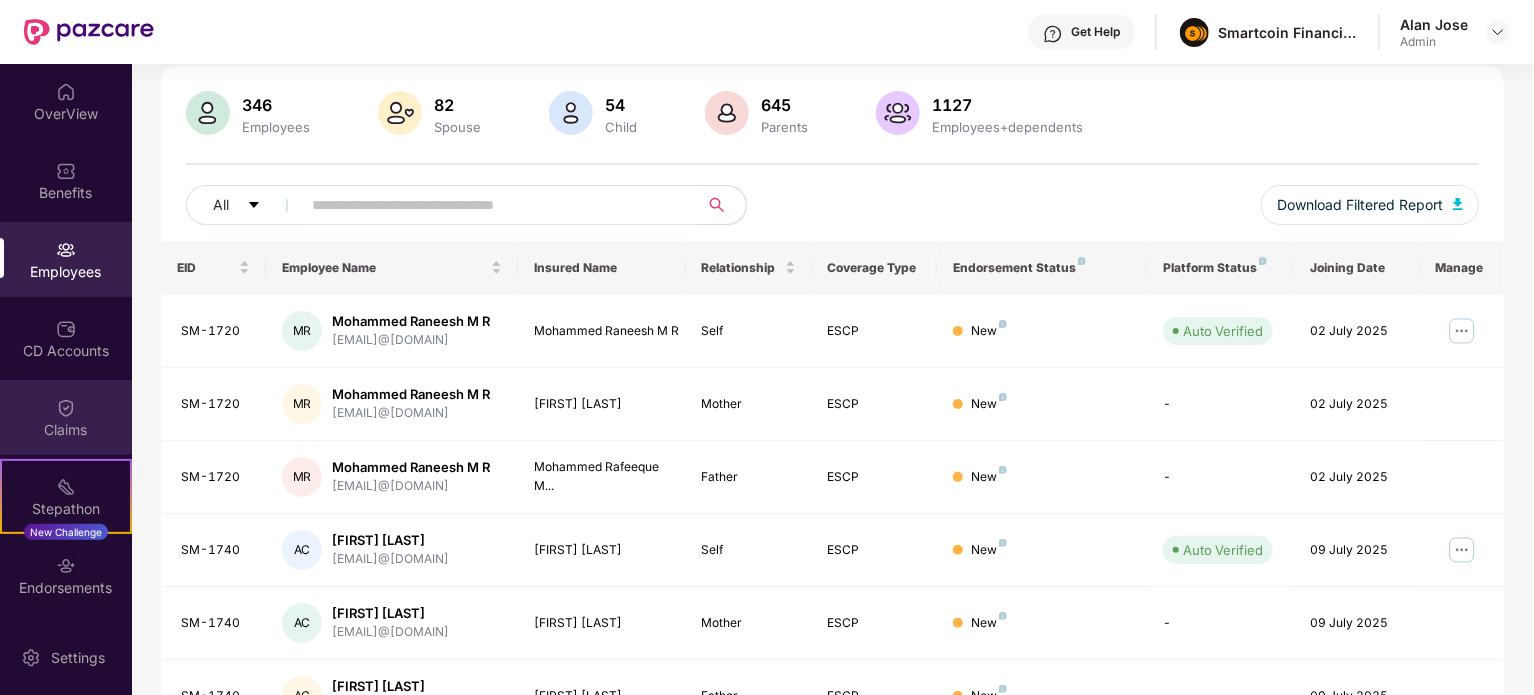 scroll, scrollTop: 0, scrollLeft: 0, axis: both 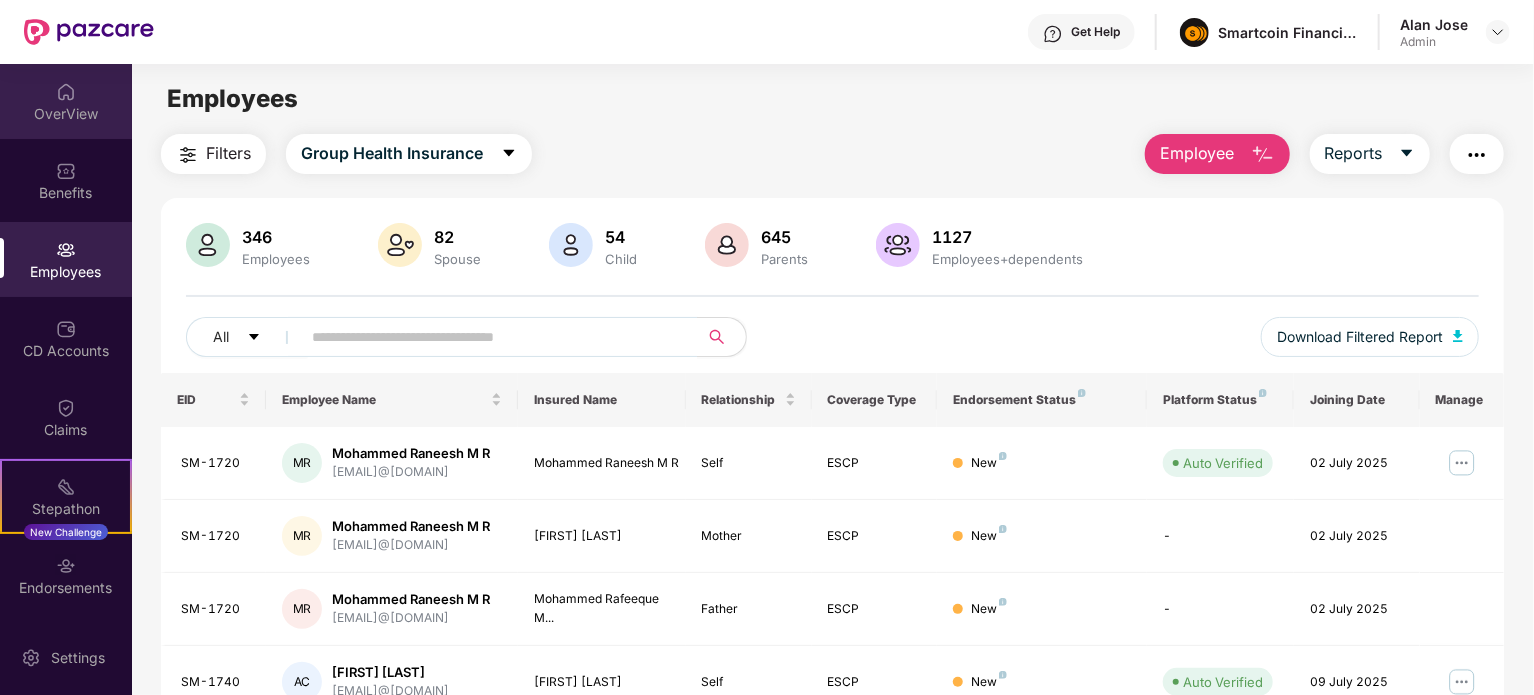 click on "OverView" at bounding box center [66, 114] 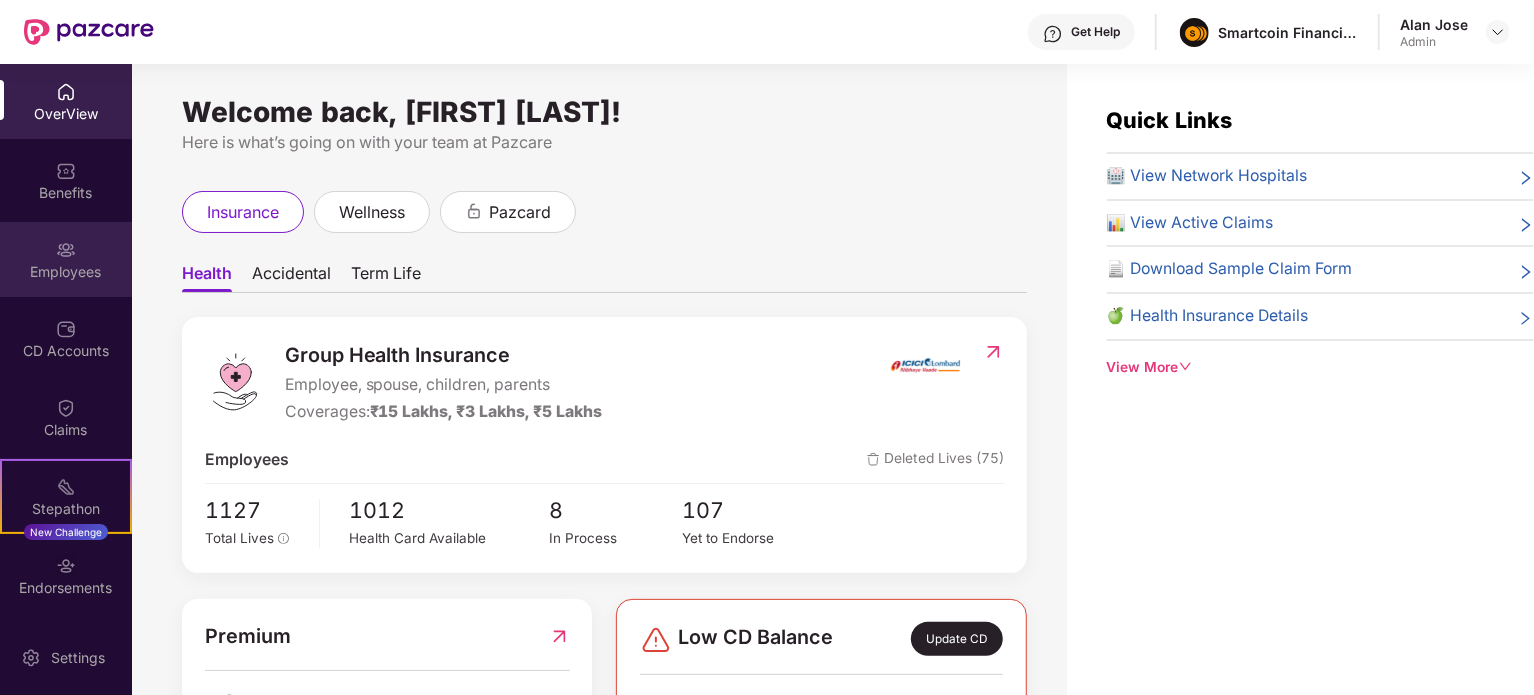 click on "Employees" at bounding box center [66, 259] 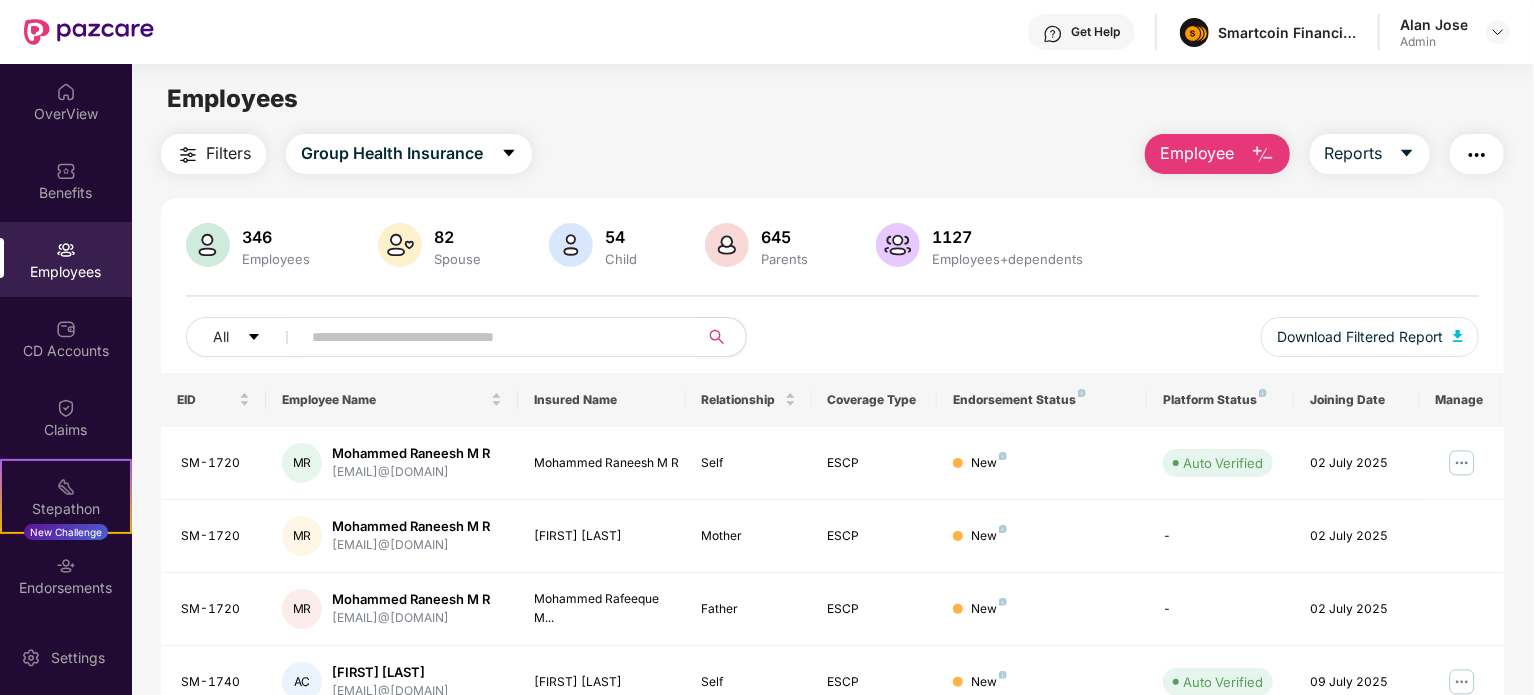 click on "Employee" at bounding box center [1197, 153] 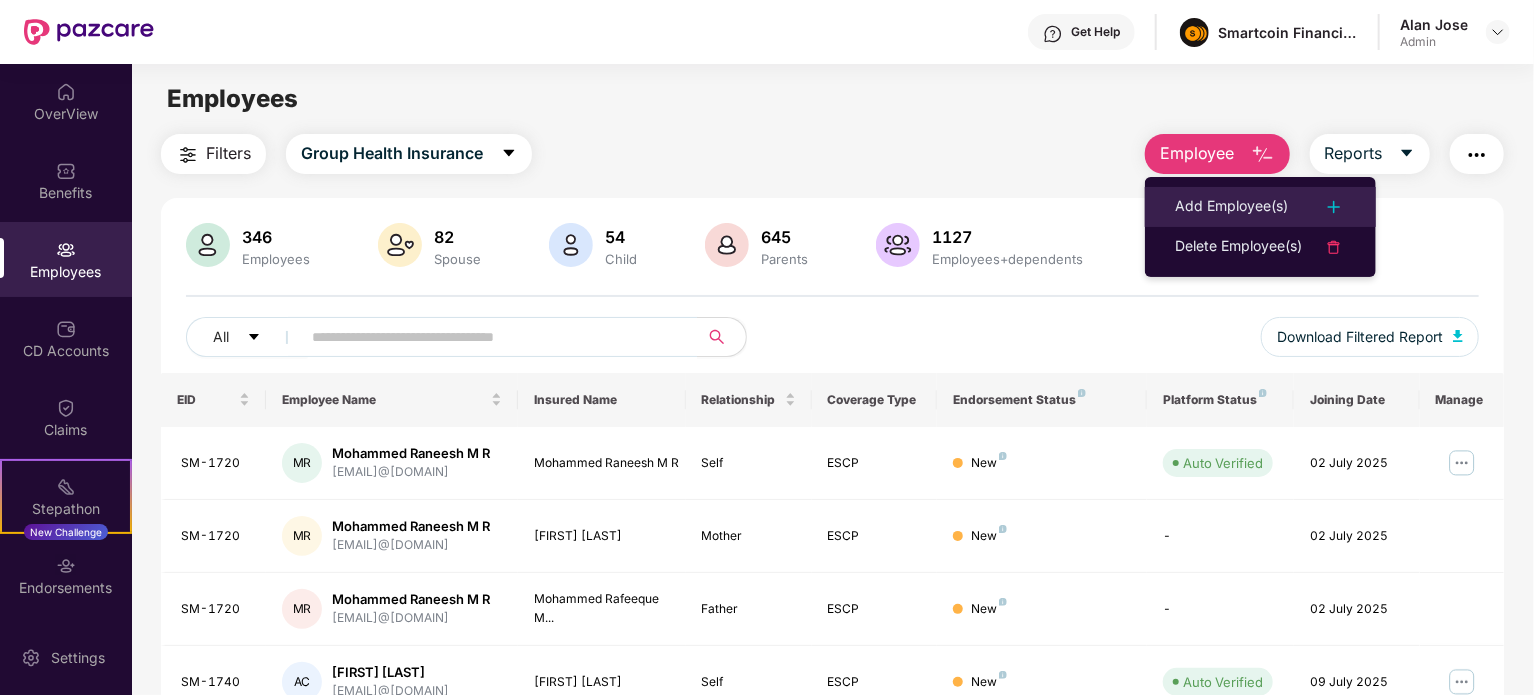 click on "Add Employee(s)" at bounding box center (1231, 207) 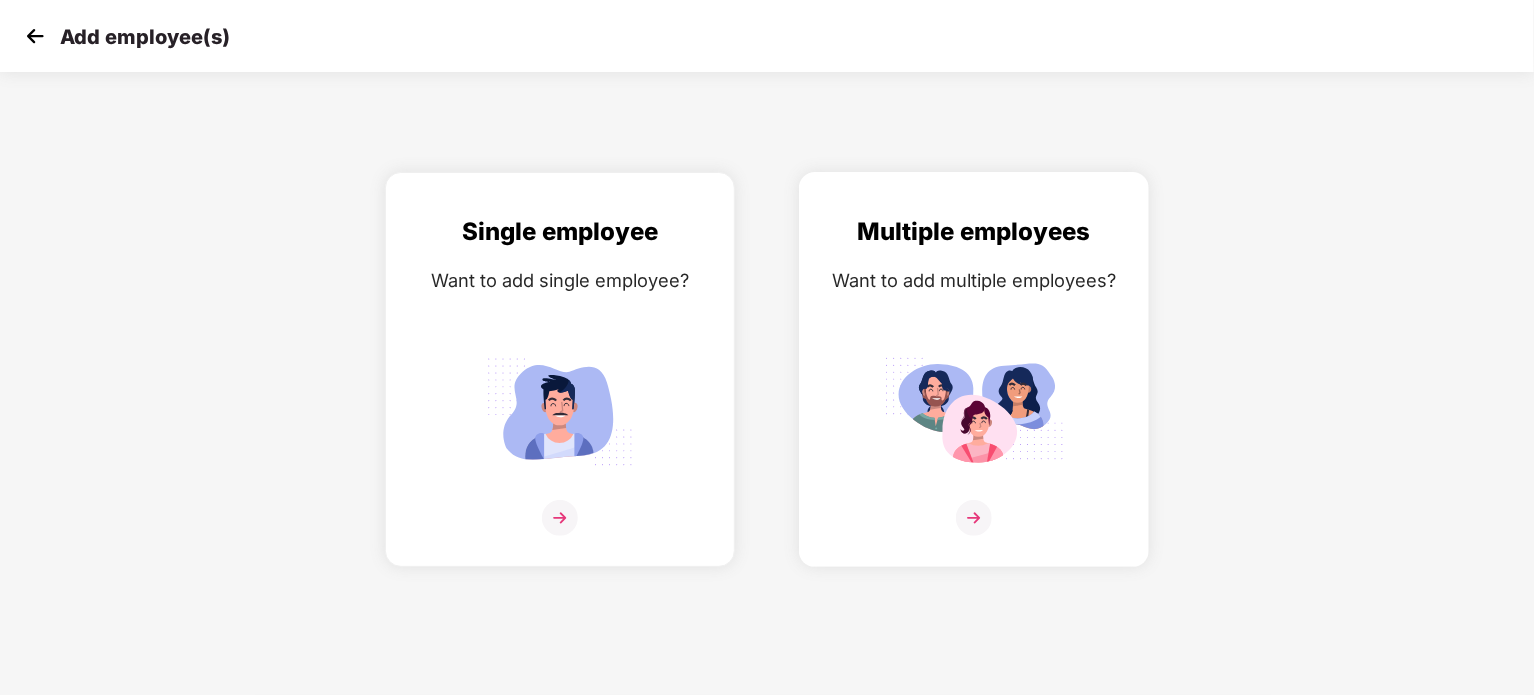 click at bounding box center [974, 411] 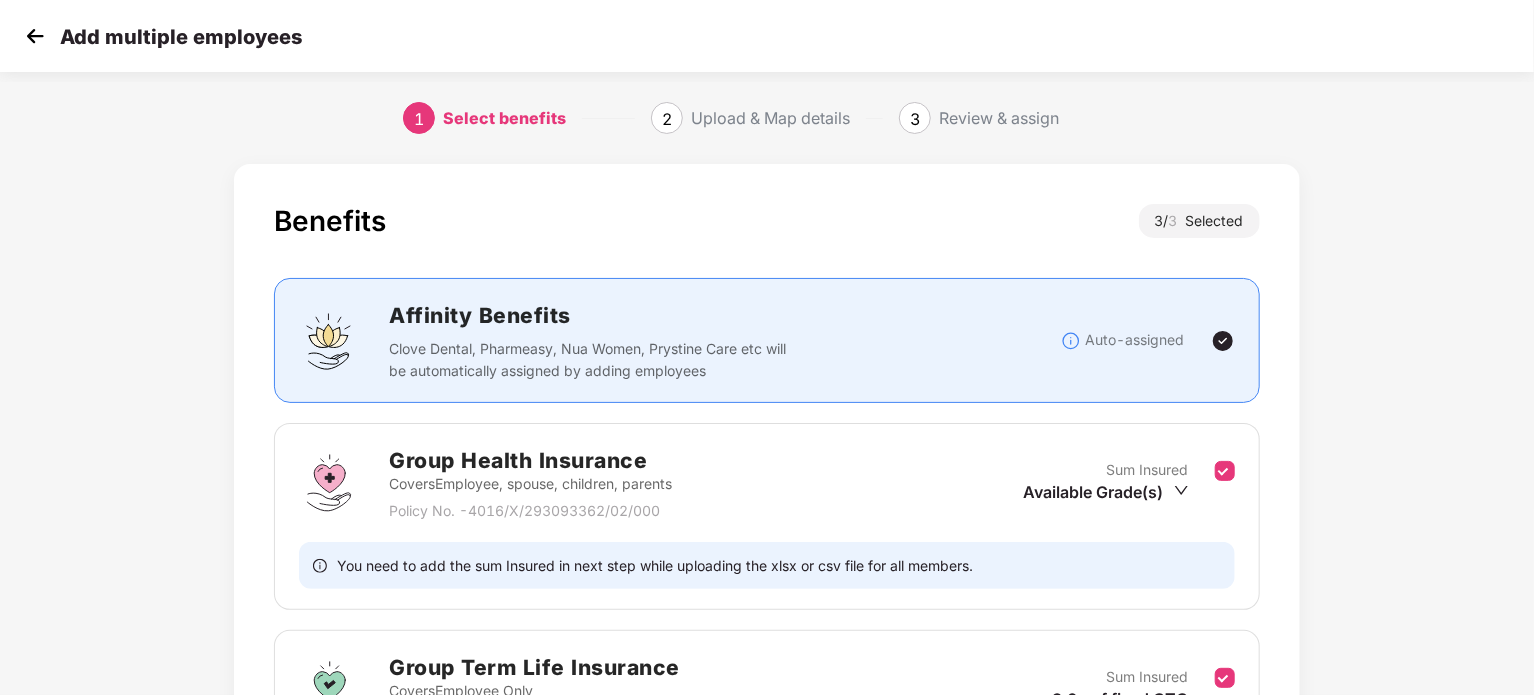 scroll, scrollTop: 367, scrollLeft: 0, axis: vertical 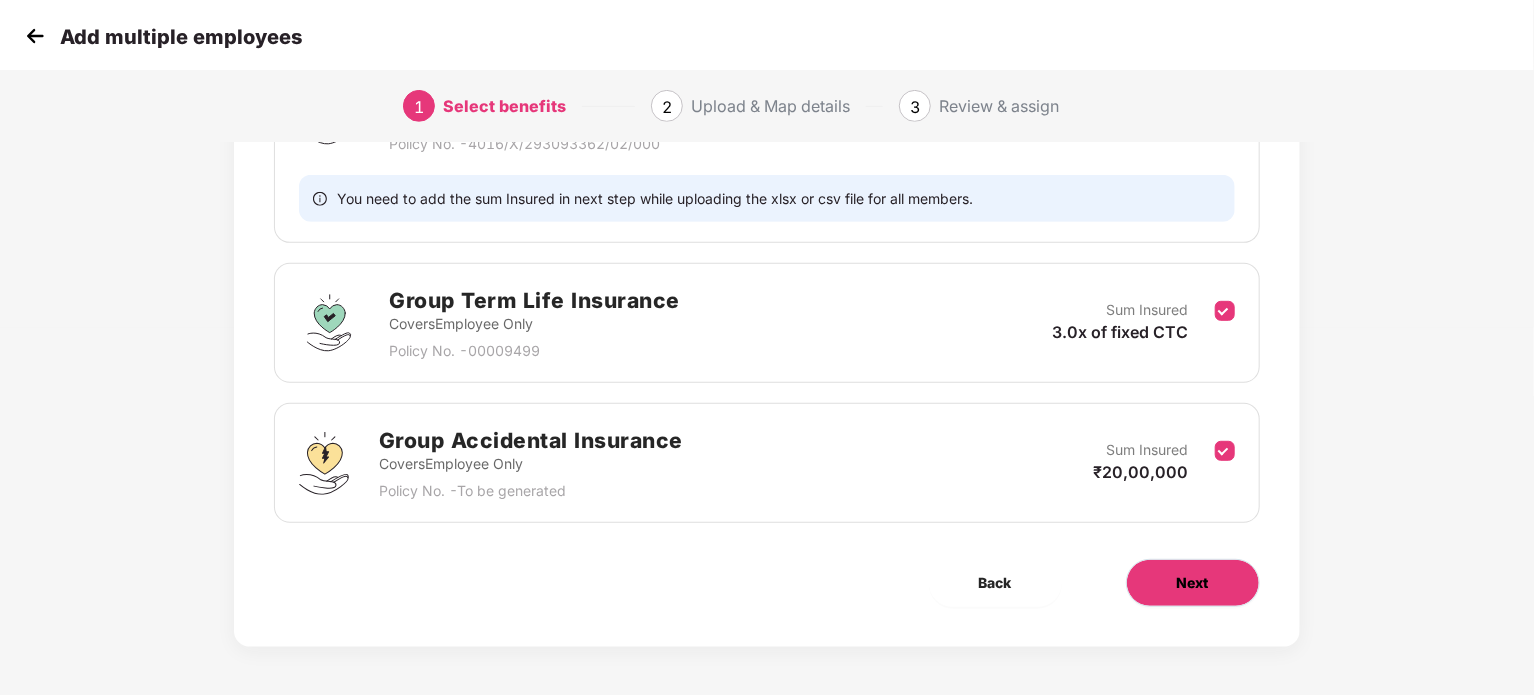 click on "Next" at bounding box center [1193, 583] 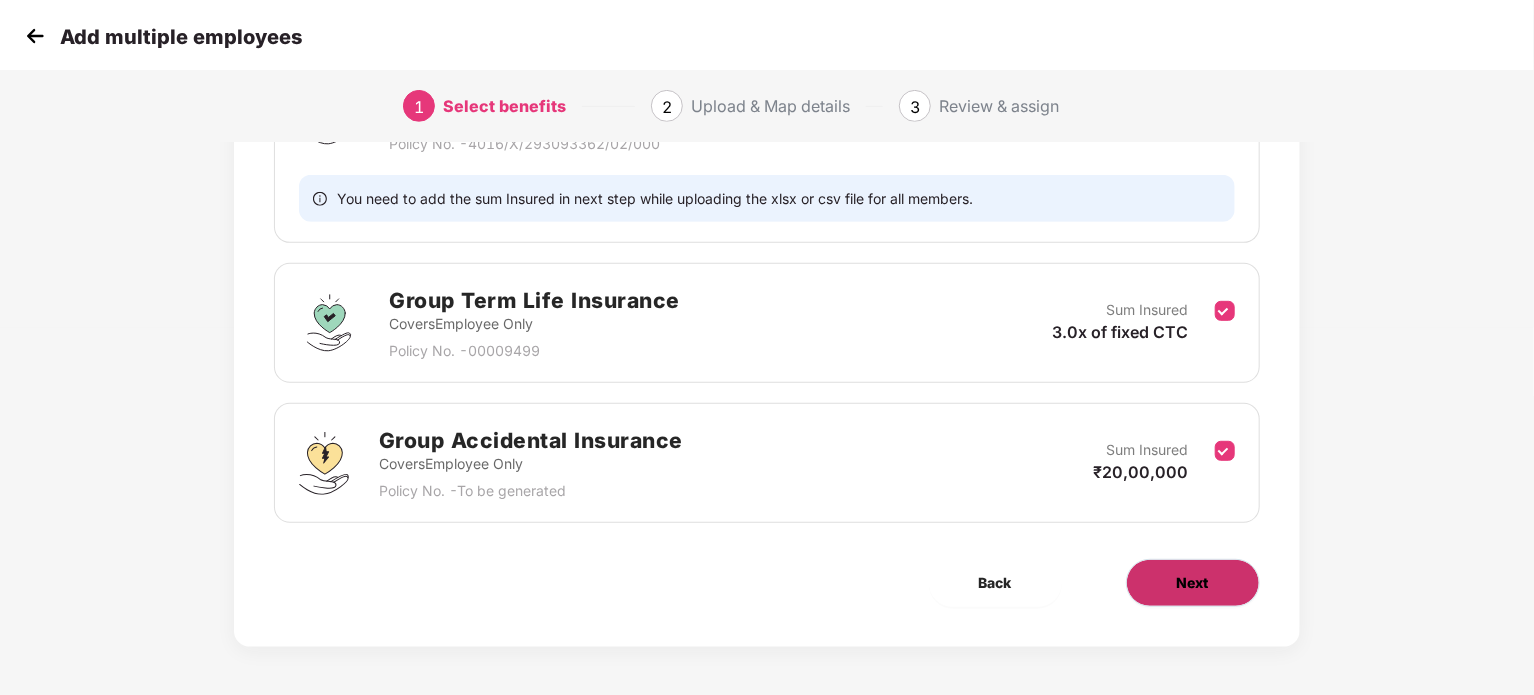 scroll, scrollTop: 0, scrollLeft: 0, axis: both 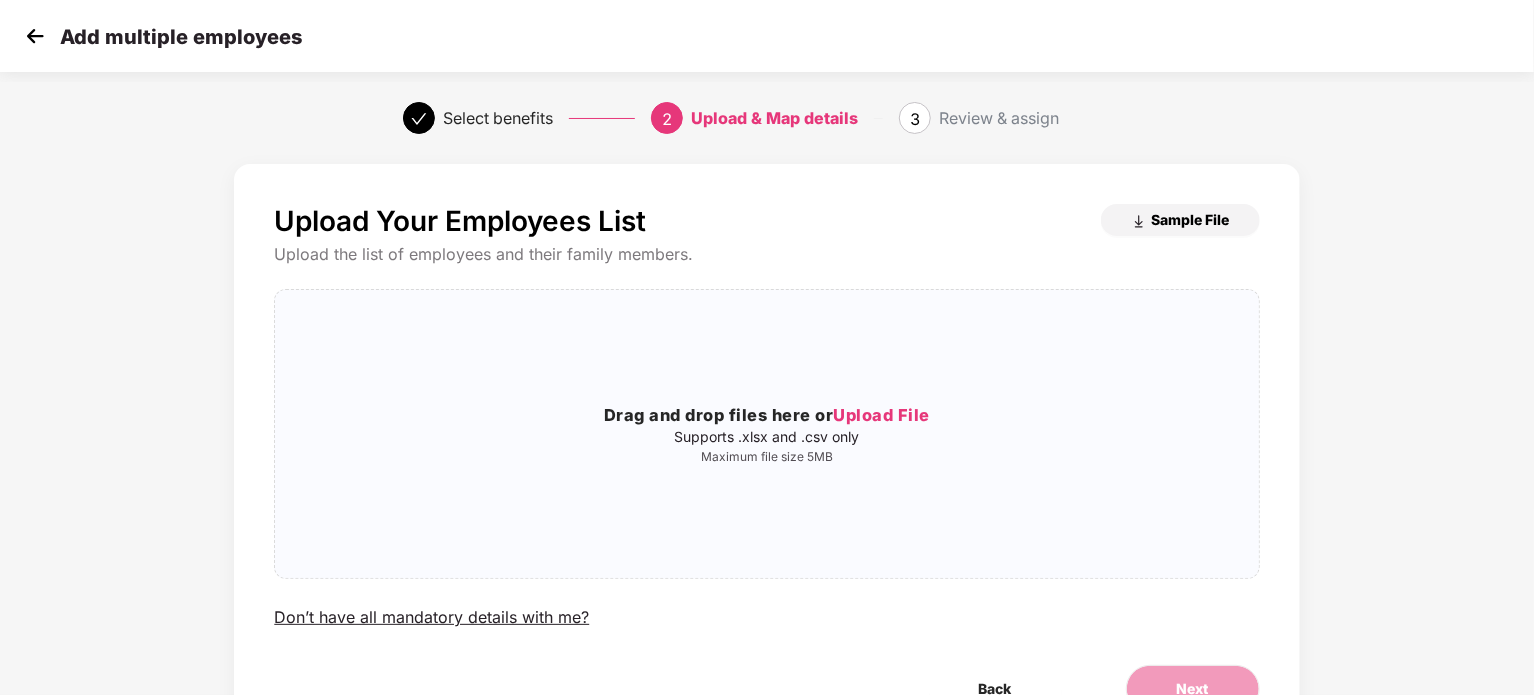 click on "Sample File" at bounding box center [1191, 219] 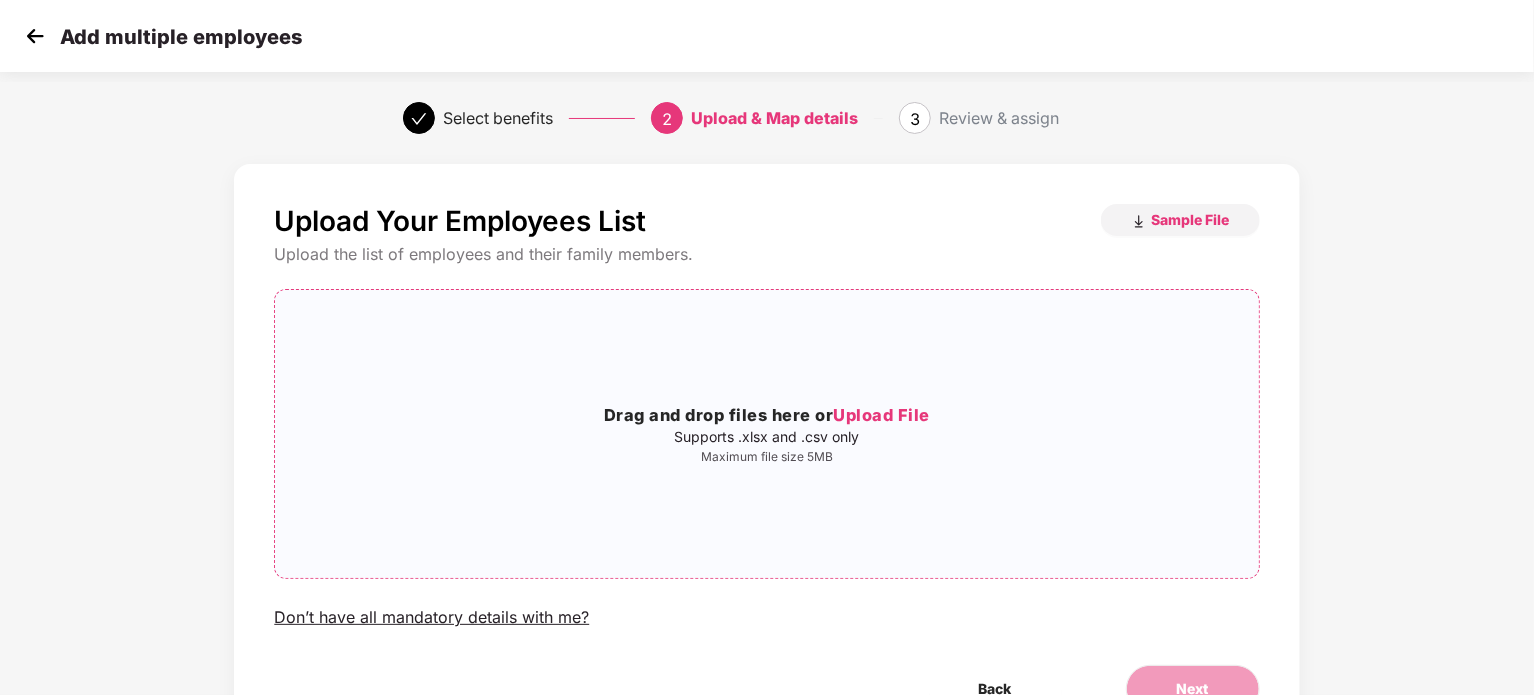 click on "Upload File" at bounding box center [881, 415] 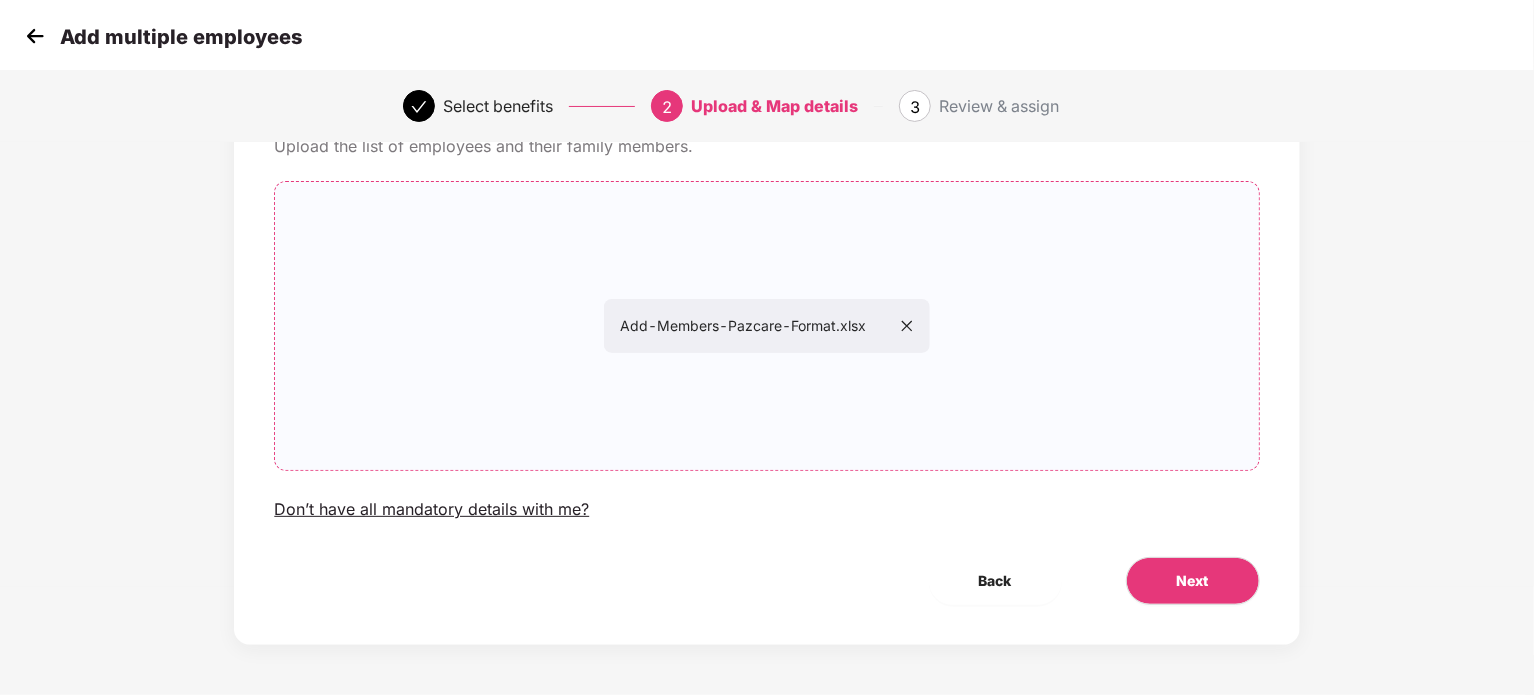 scroll, scrollTop: 107, scrollLeft: 0, axis: vertical 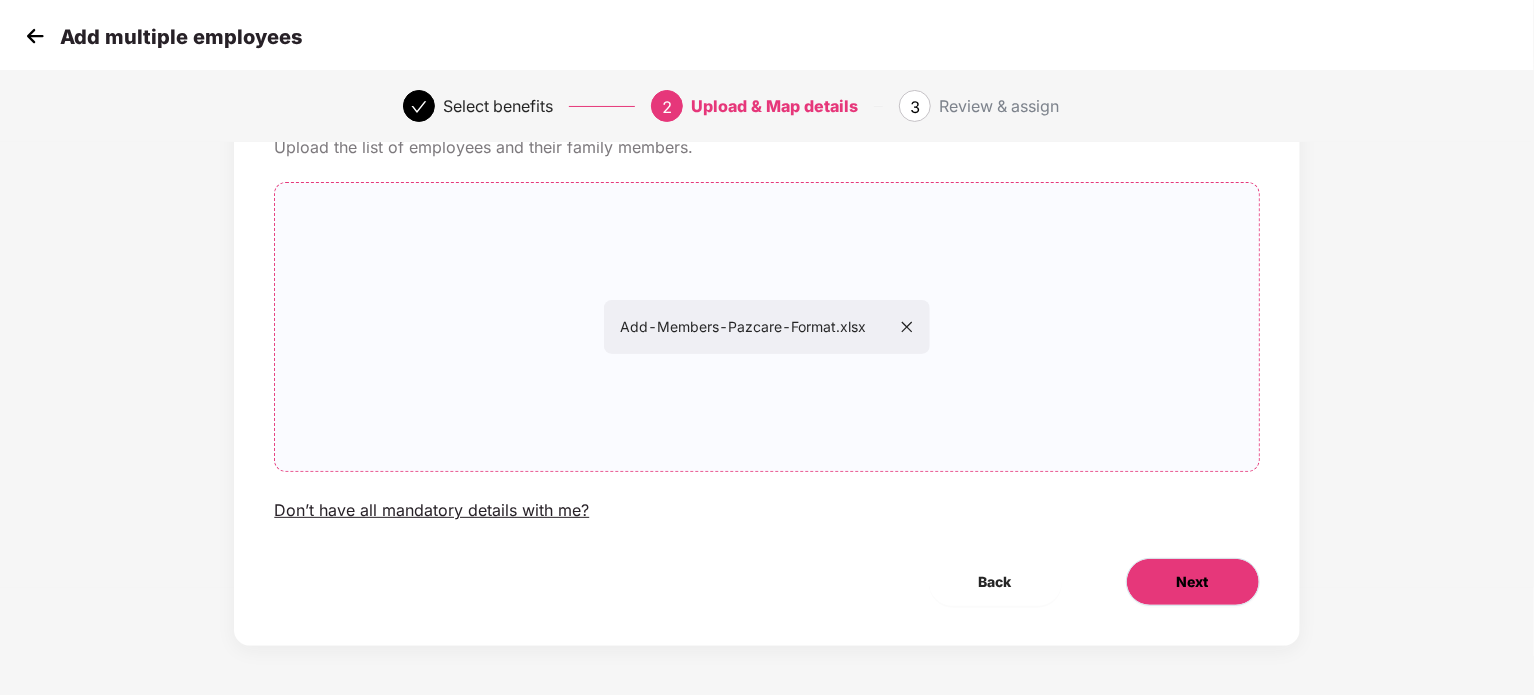 click on "Next" at bounding box center (1193, 582) 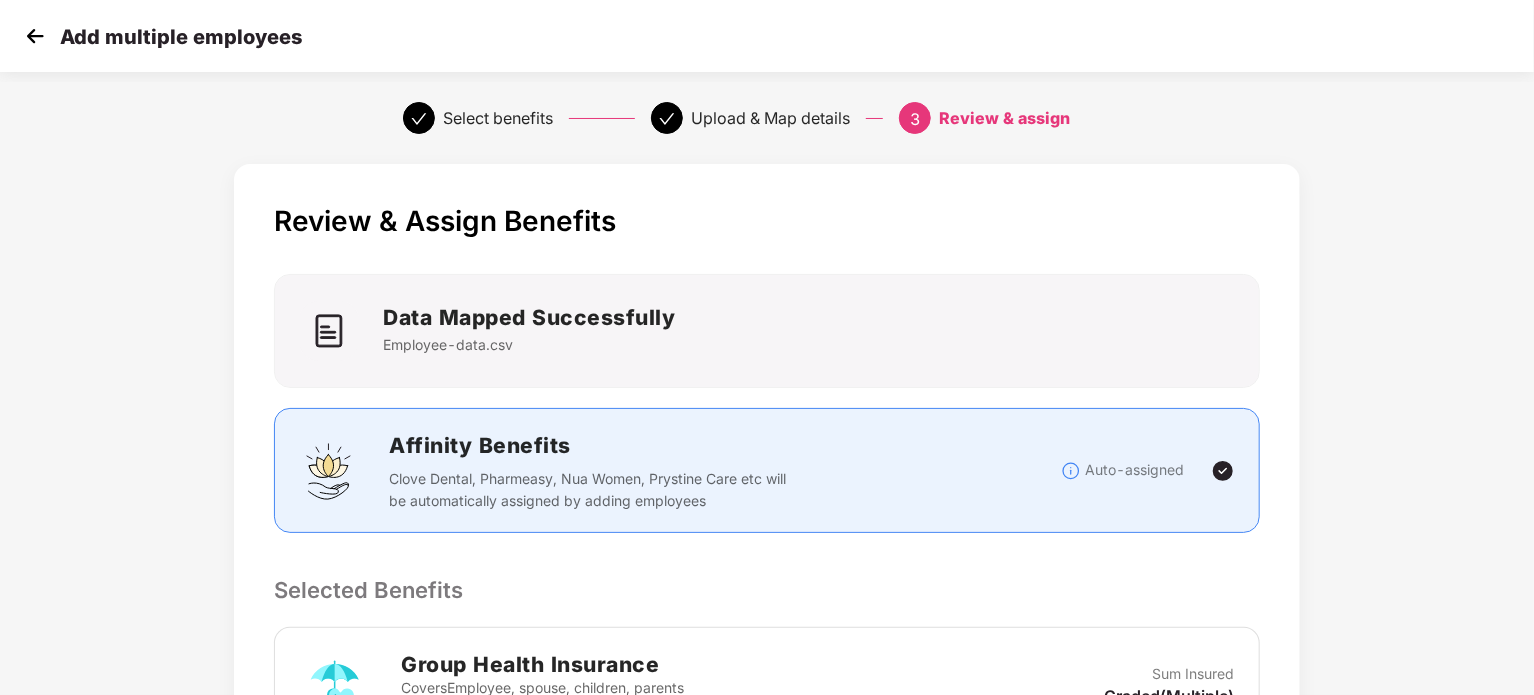 scroll, scrollTop: 697, scrollLeft: 0, axis: vertical 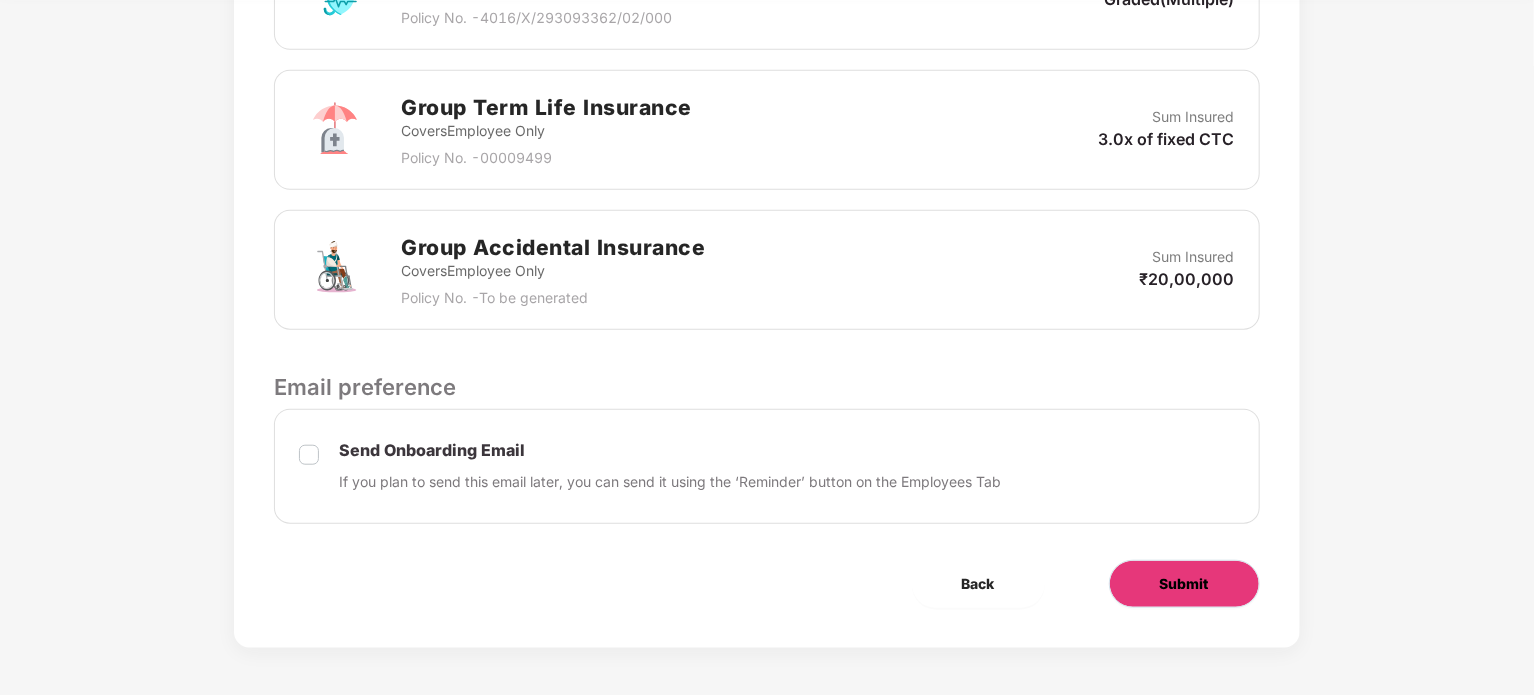 click on "Submit" at bounding box center [1184, 584] 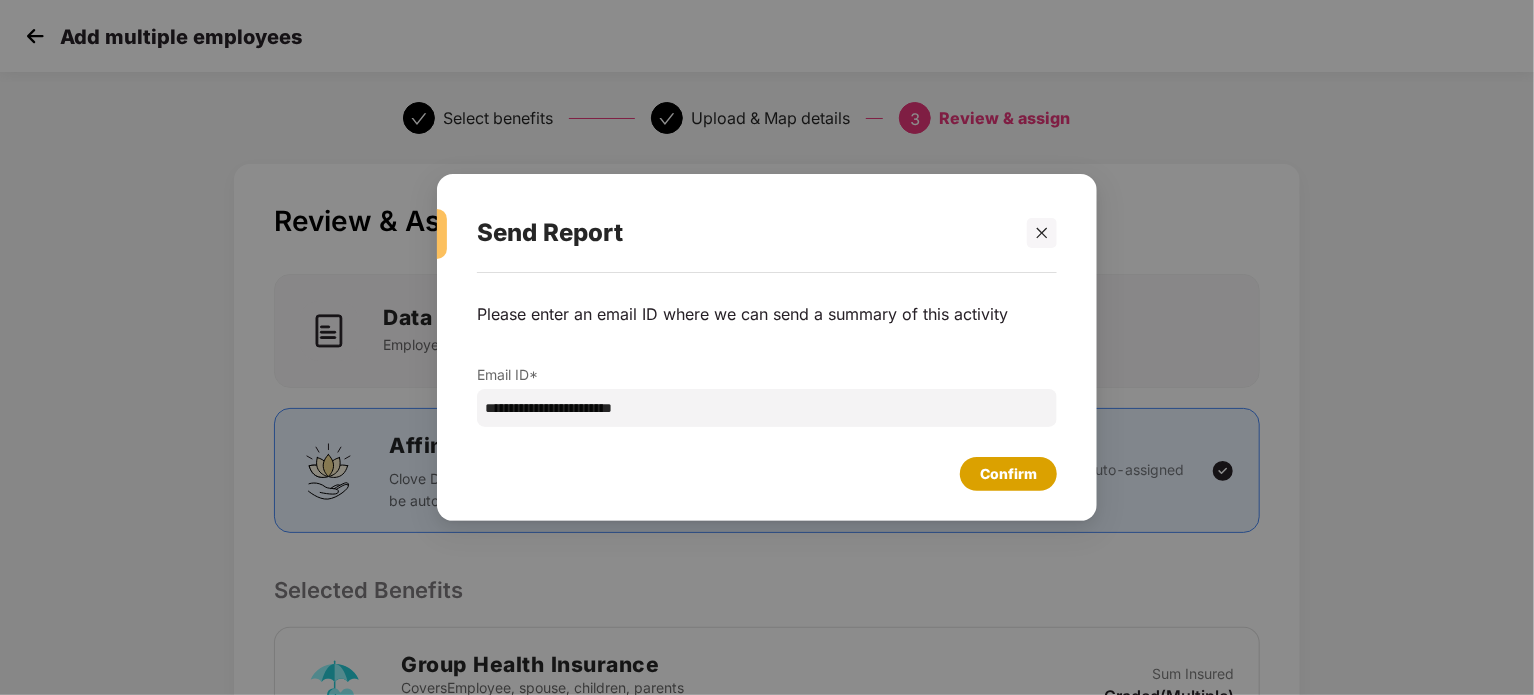 click on "Confirm" at bounding box center (1008, 474) 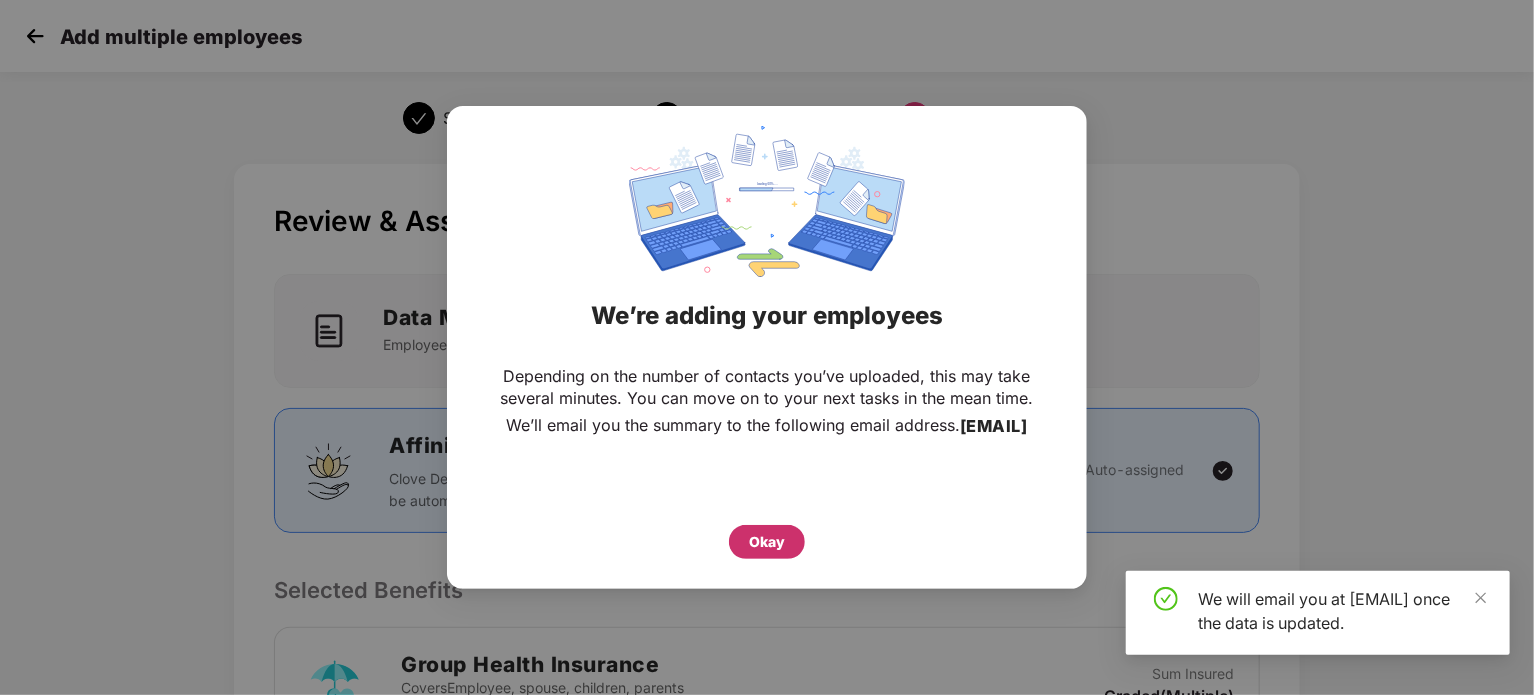 click on "Okay" at bounding box center (767, 542) 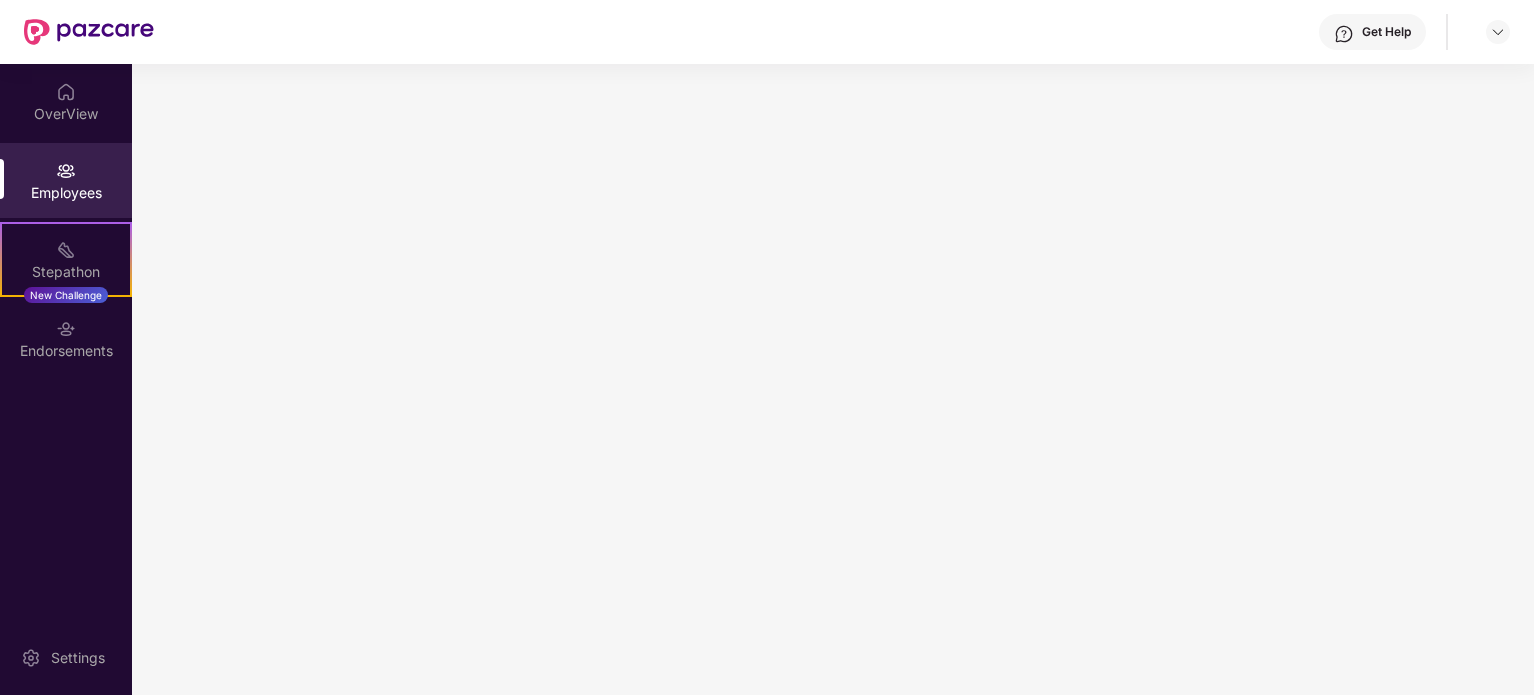 scroll, scrollTop: 0, scrollLeft: 0, axis: both 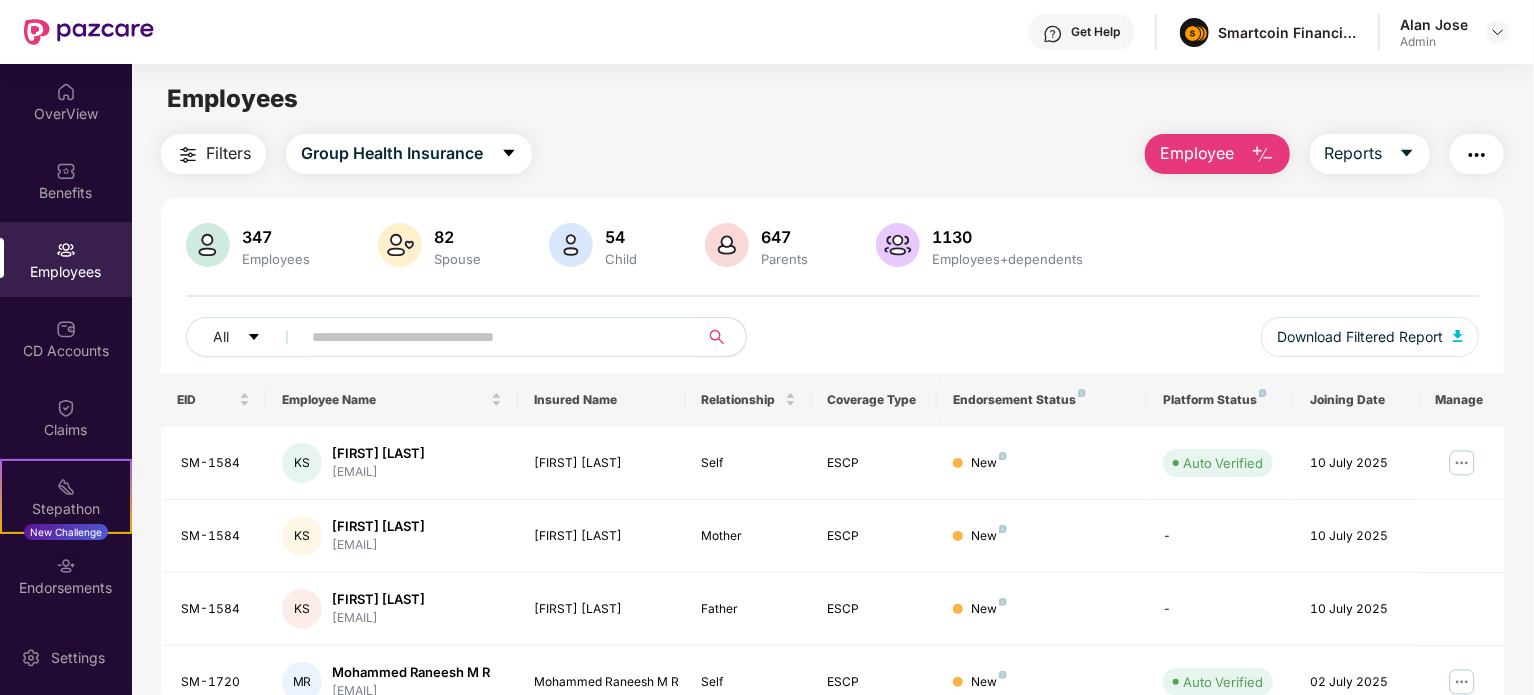 click at bounding box center [491, 337] 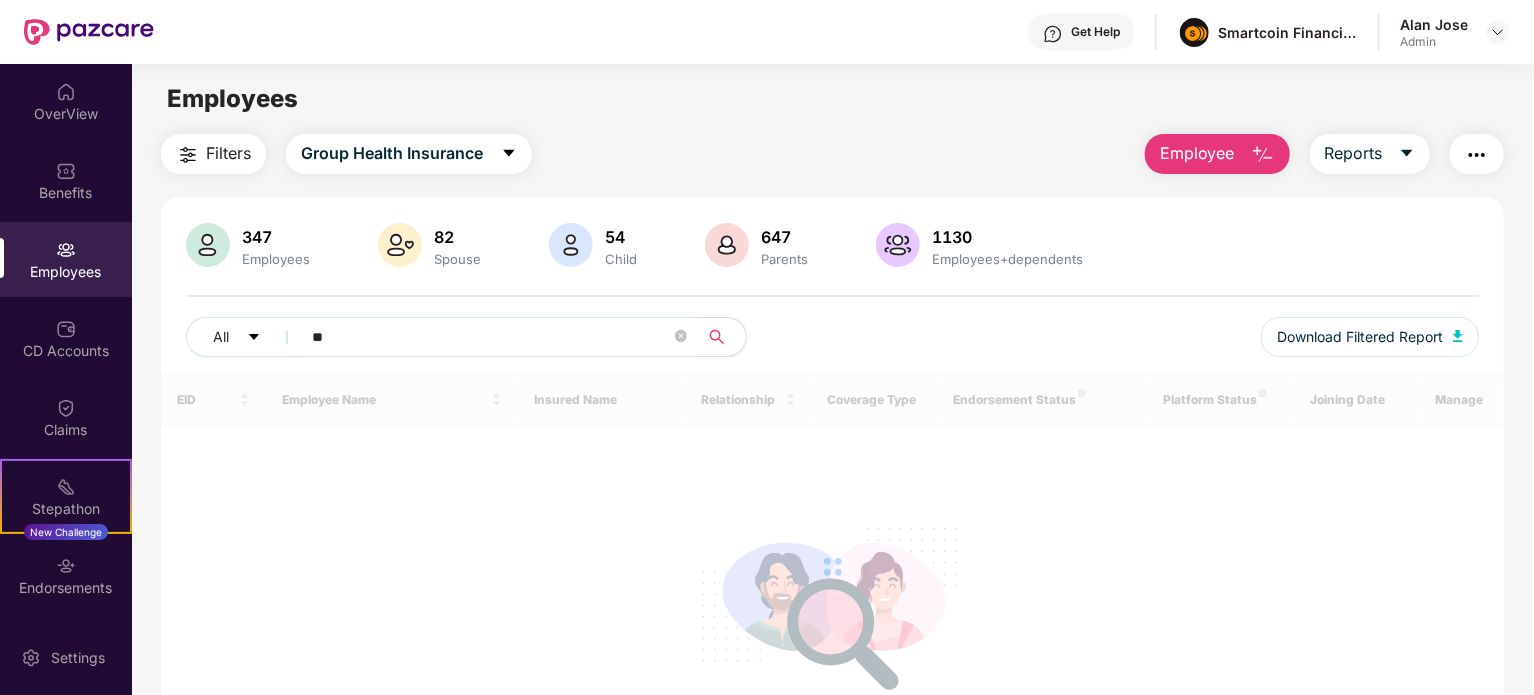 type on "*" 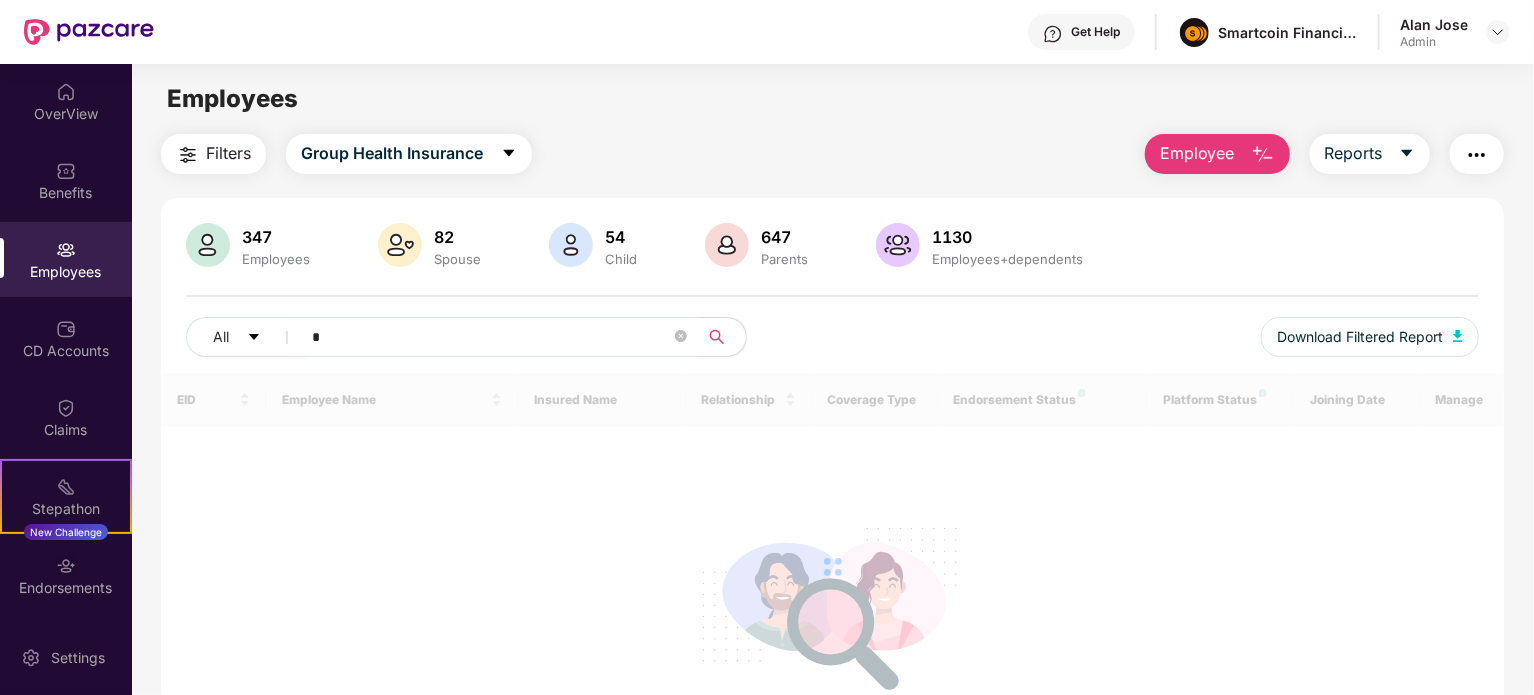 type 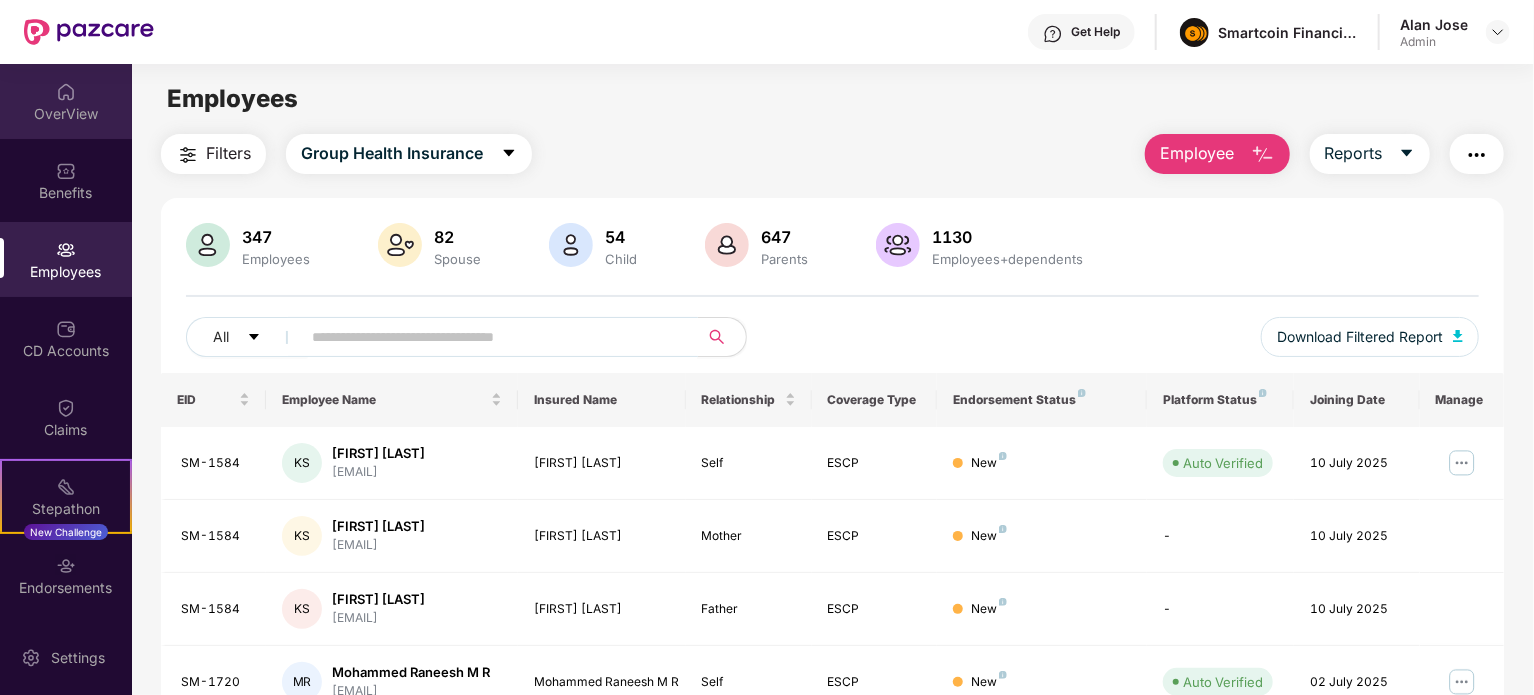 click at bounding box center [66, 92] 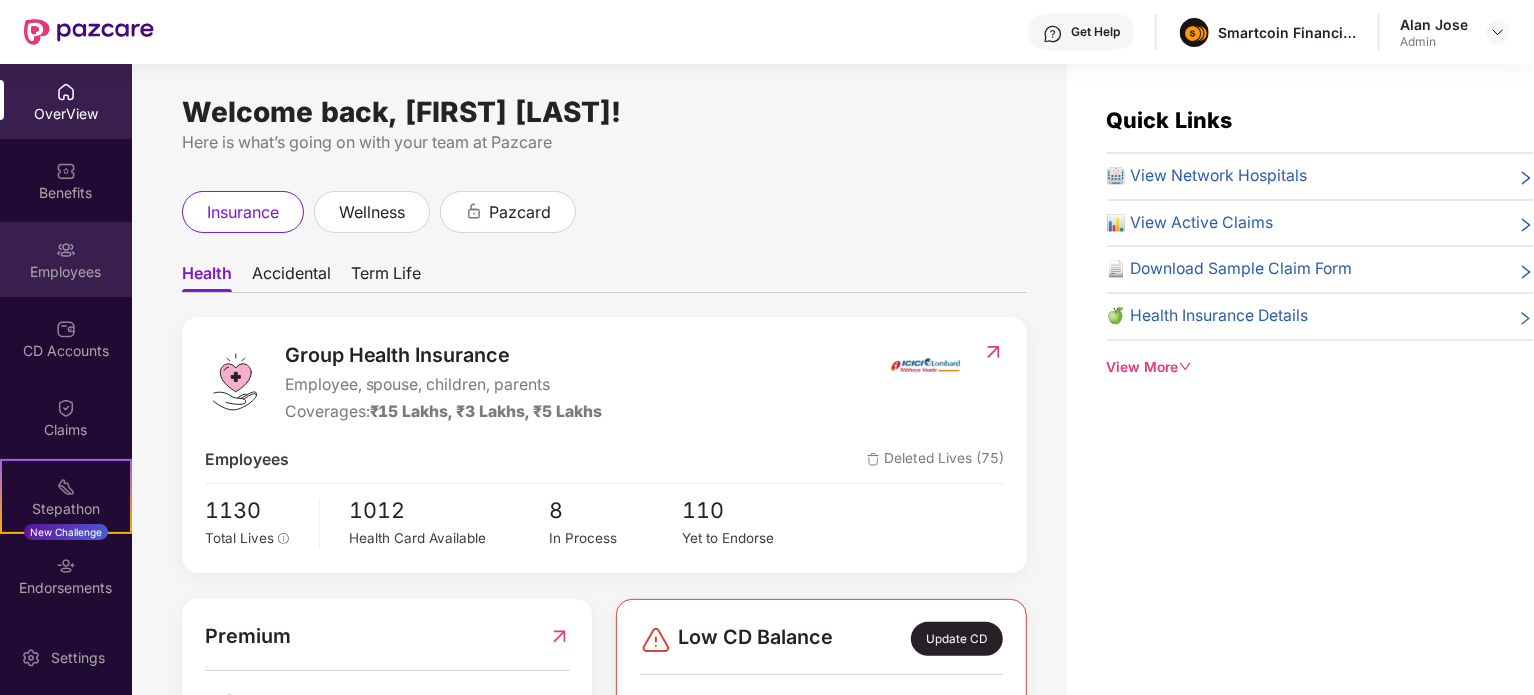 click on "Employees" at bounding box center [66, 272] 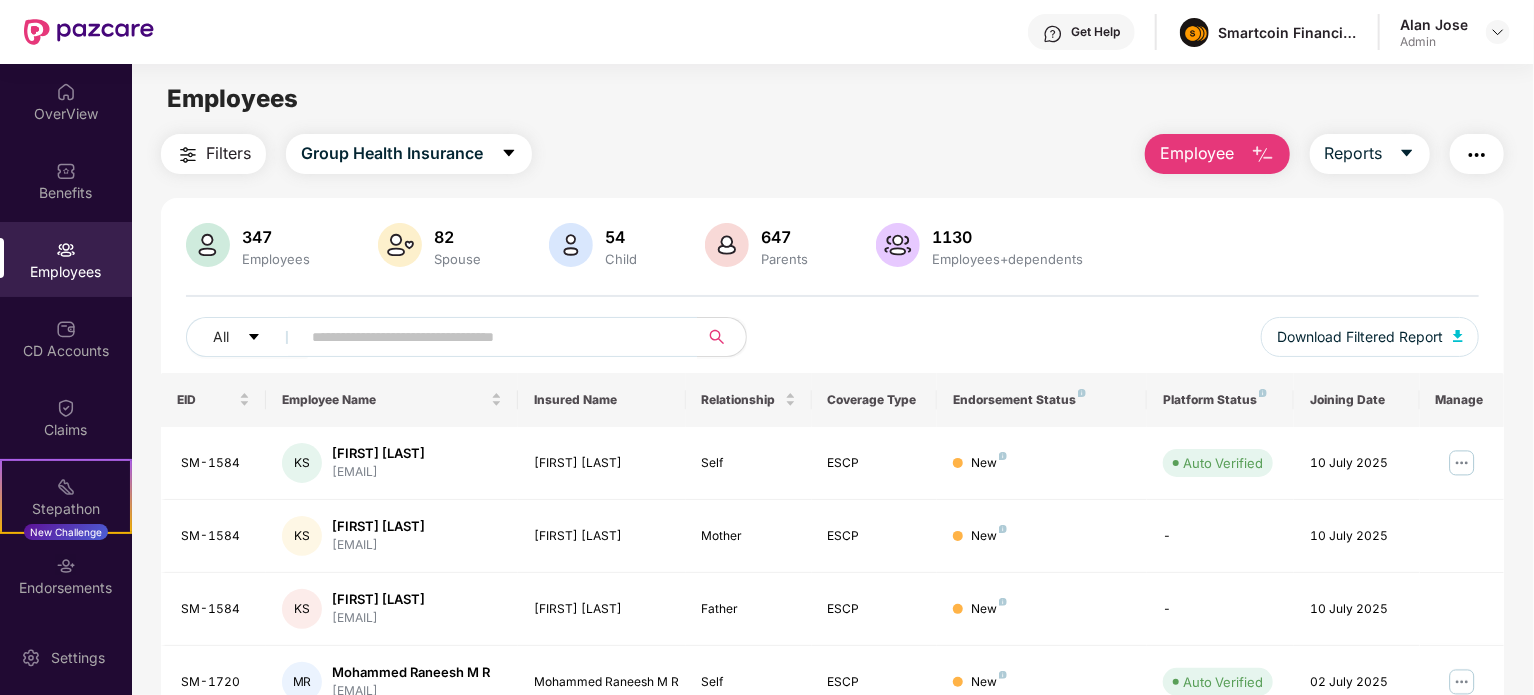 click on "Employee" at bounding box center [1197, 153] 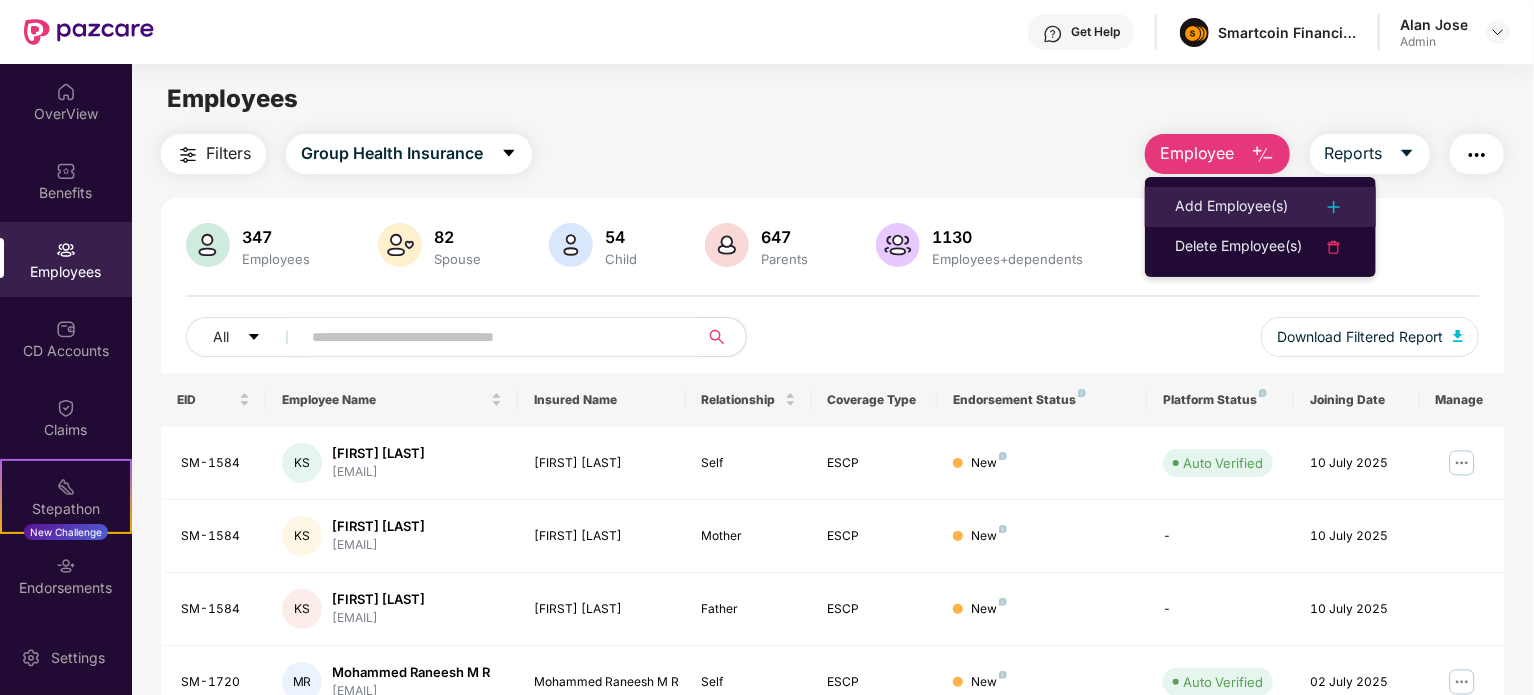 click on "Add Employee(s)" at bounding box center (1231, 207) 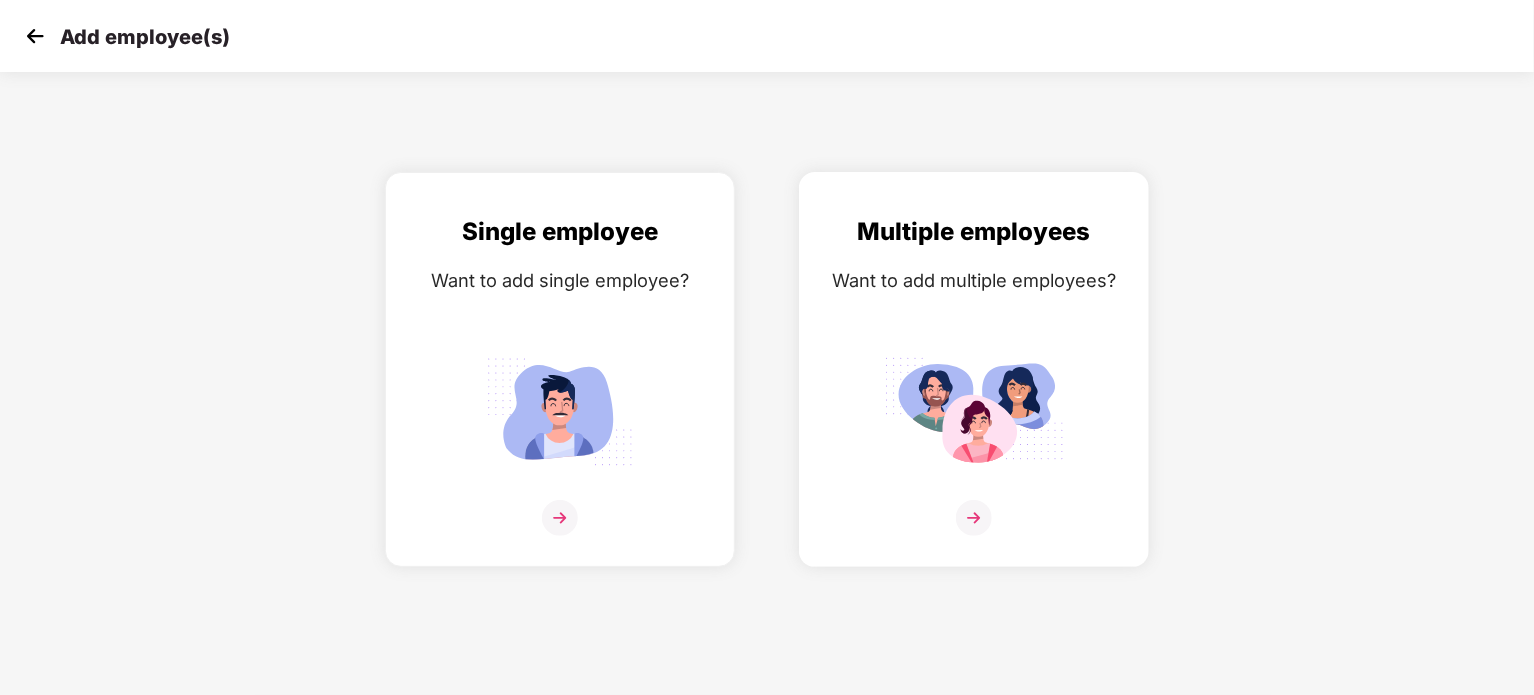 click on "Multiple employees Want to add multiple employees?" at bounding box center [974, 387] 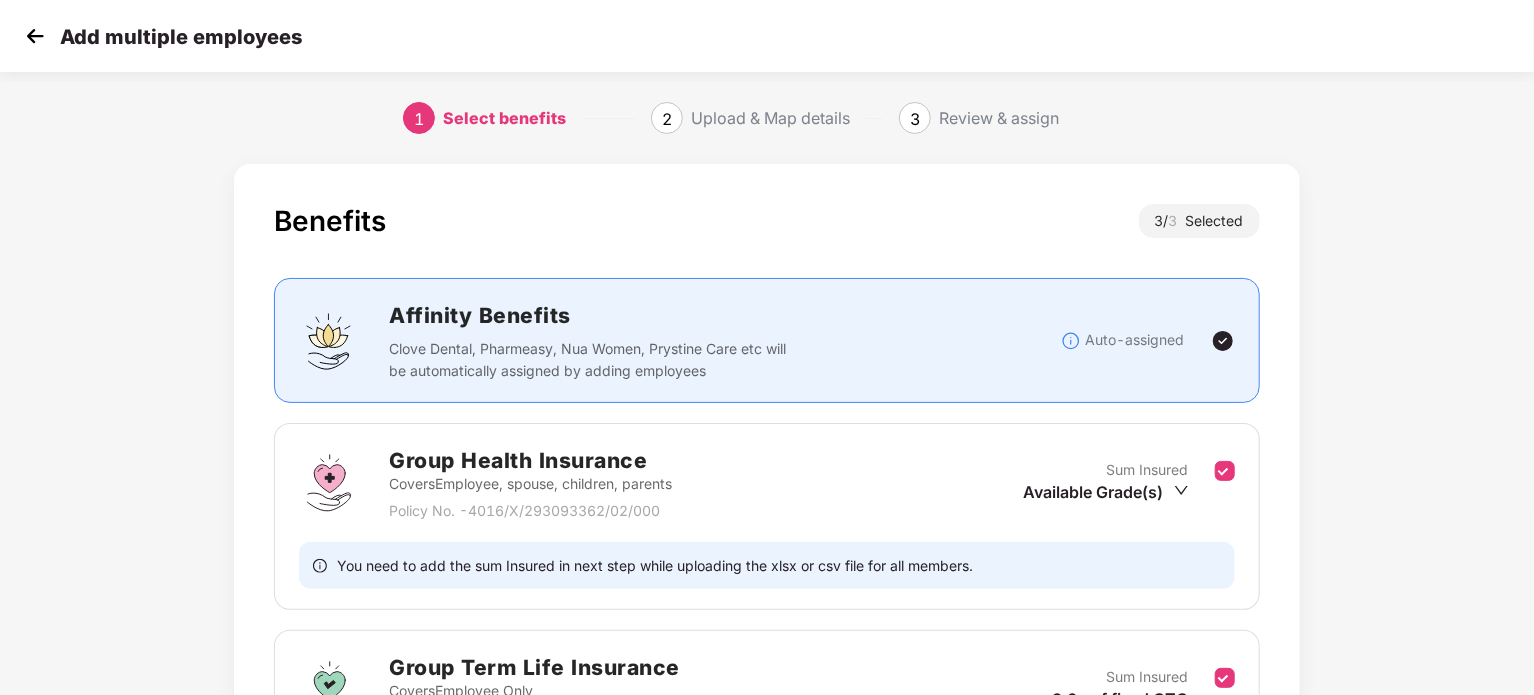 scroll, scrollTop: 367, scrollLeft: 0, axis: vertical 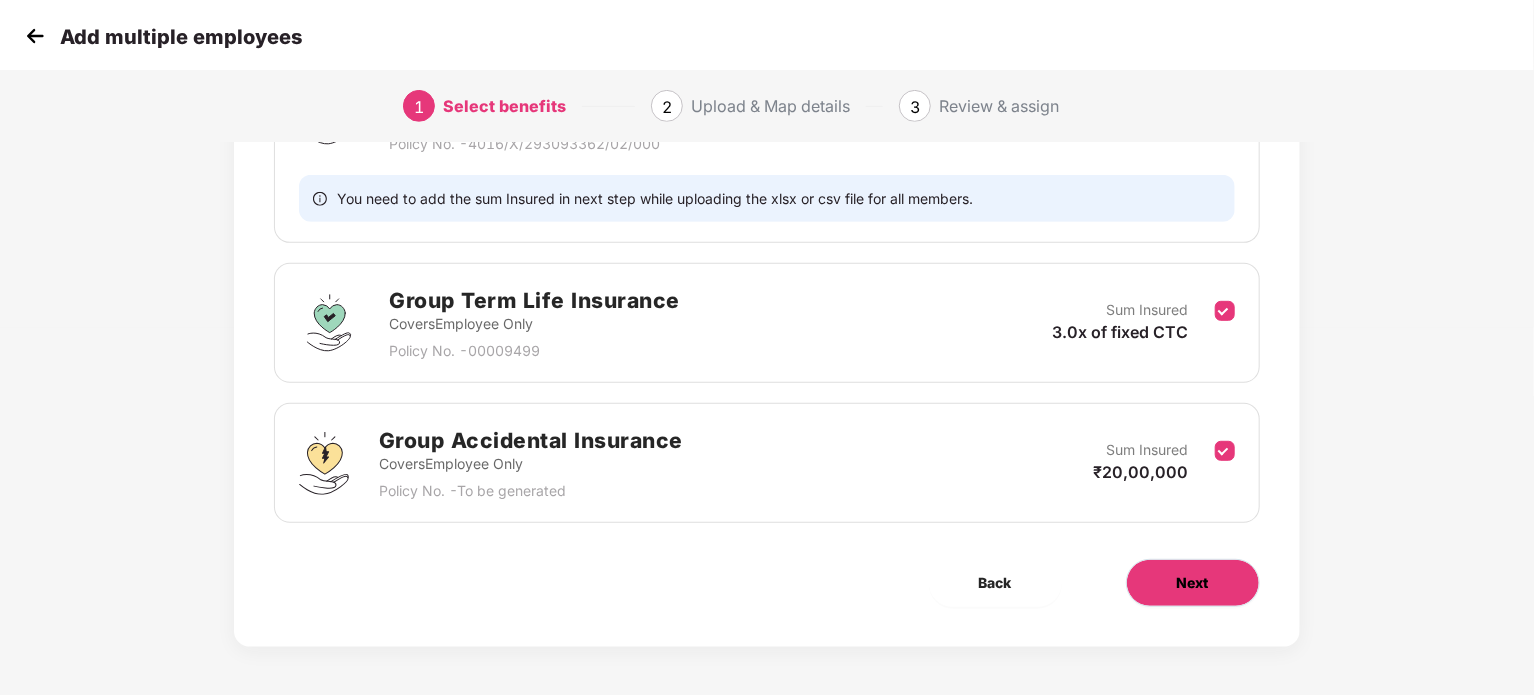 click on "Next" at bounding box center [1193, 583] 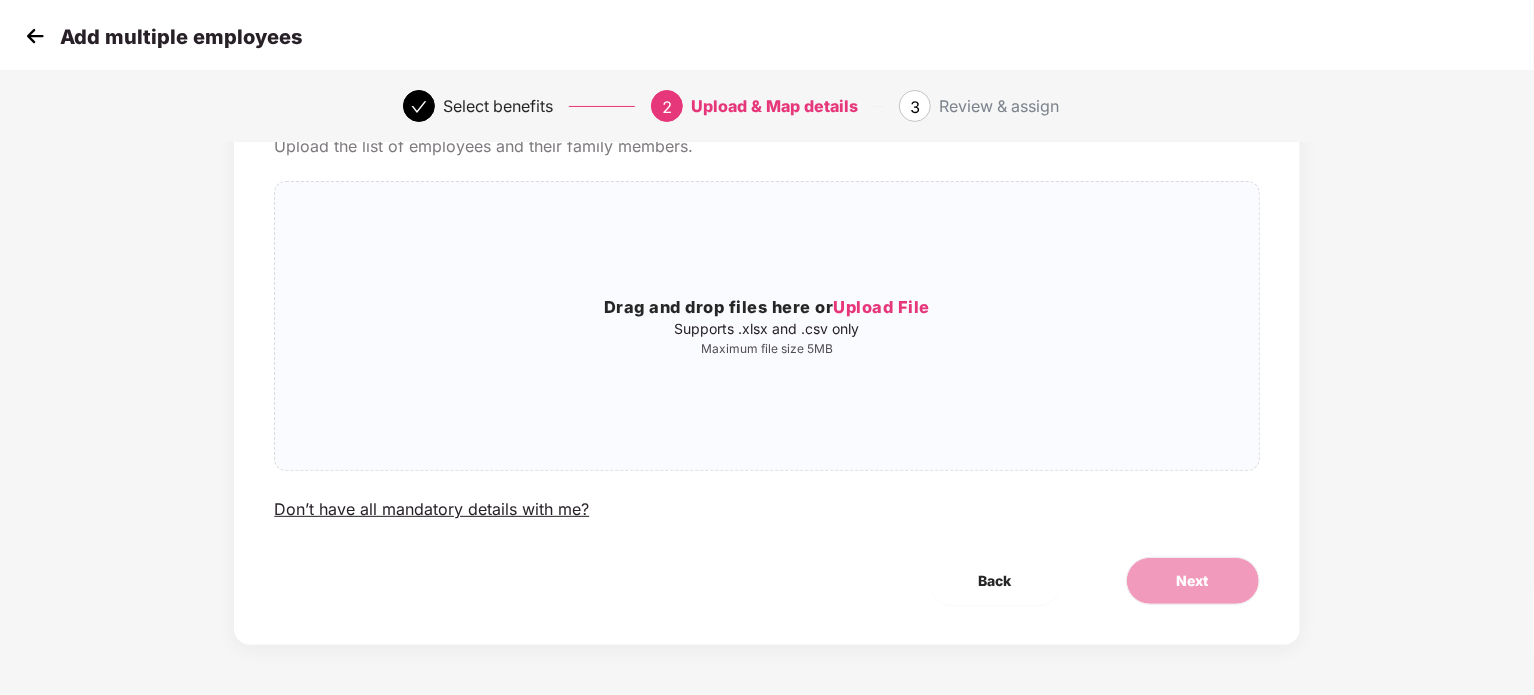 scroll, scrollTop: 0, scrollLeft: 0, axis: both 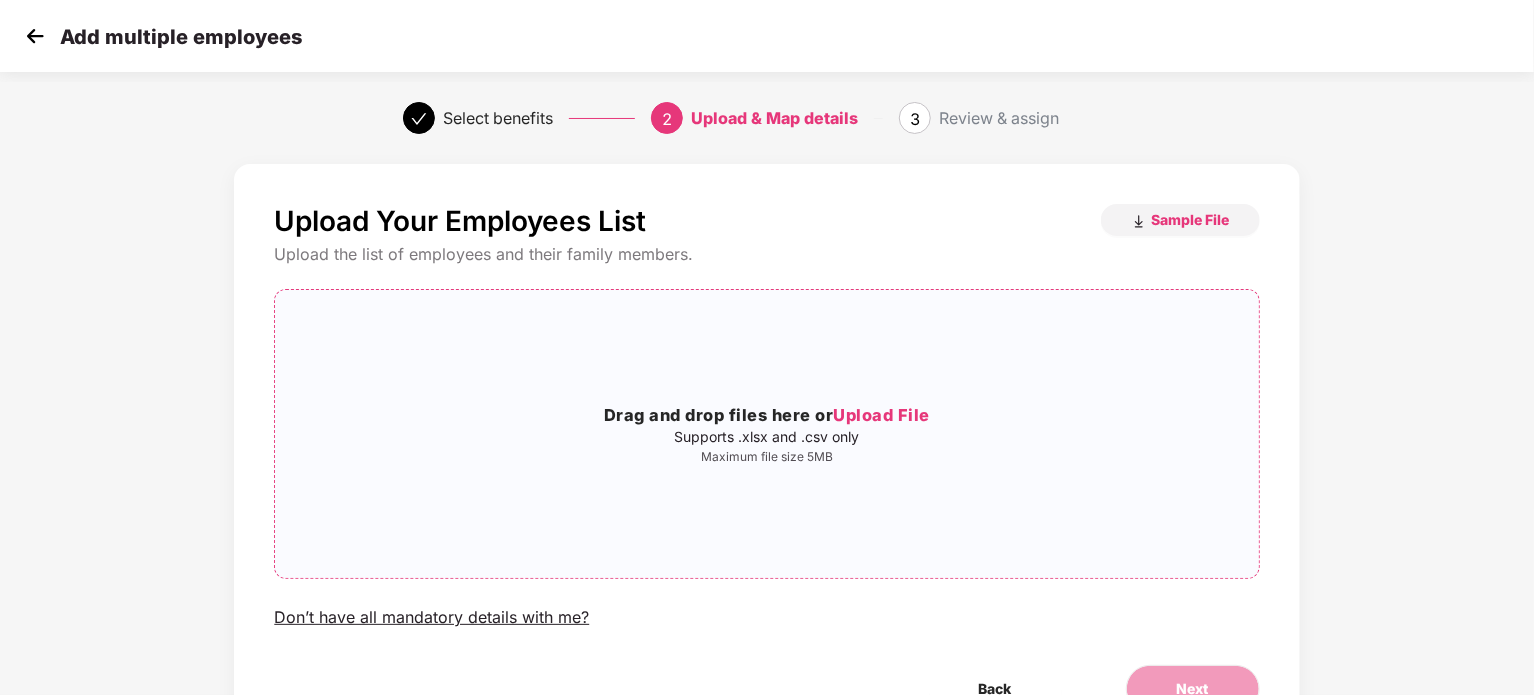 click on "Drag and drop files here or  Upload File Supports .xlsx and .csv only Maximum file size 5MB" at bounding box center (766, 434) 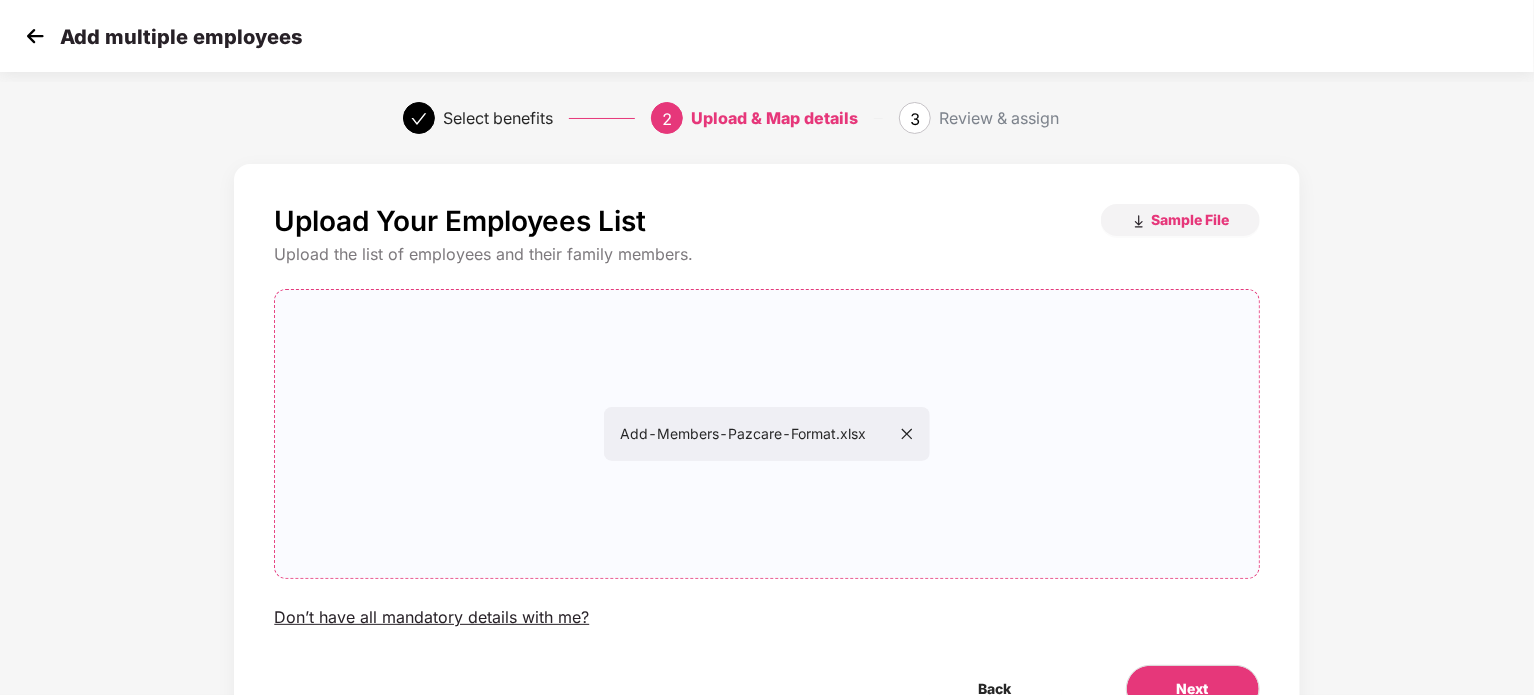 scroll, scrollTop: 108, scrollLeft: 0, axis: vertical 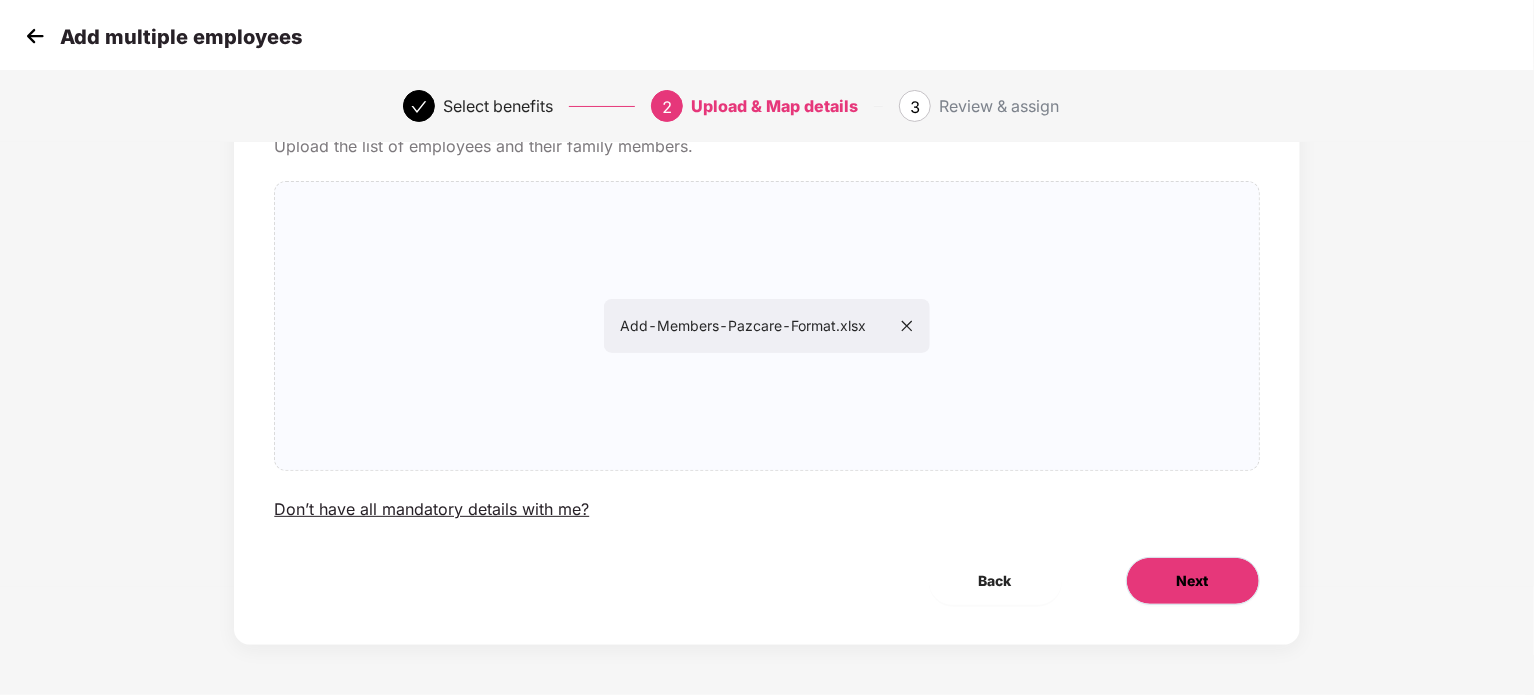 click on "Next" at bounding box center [1193, 581] 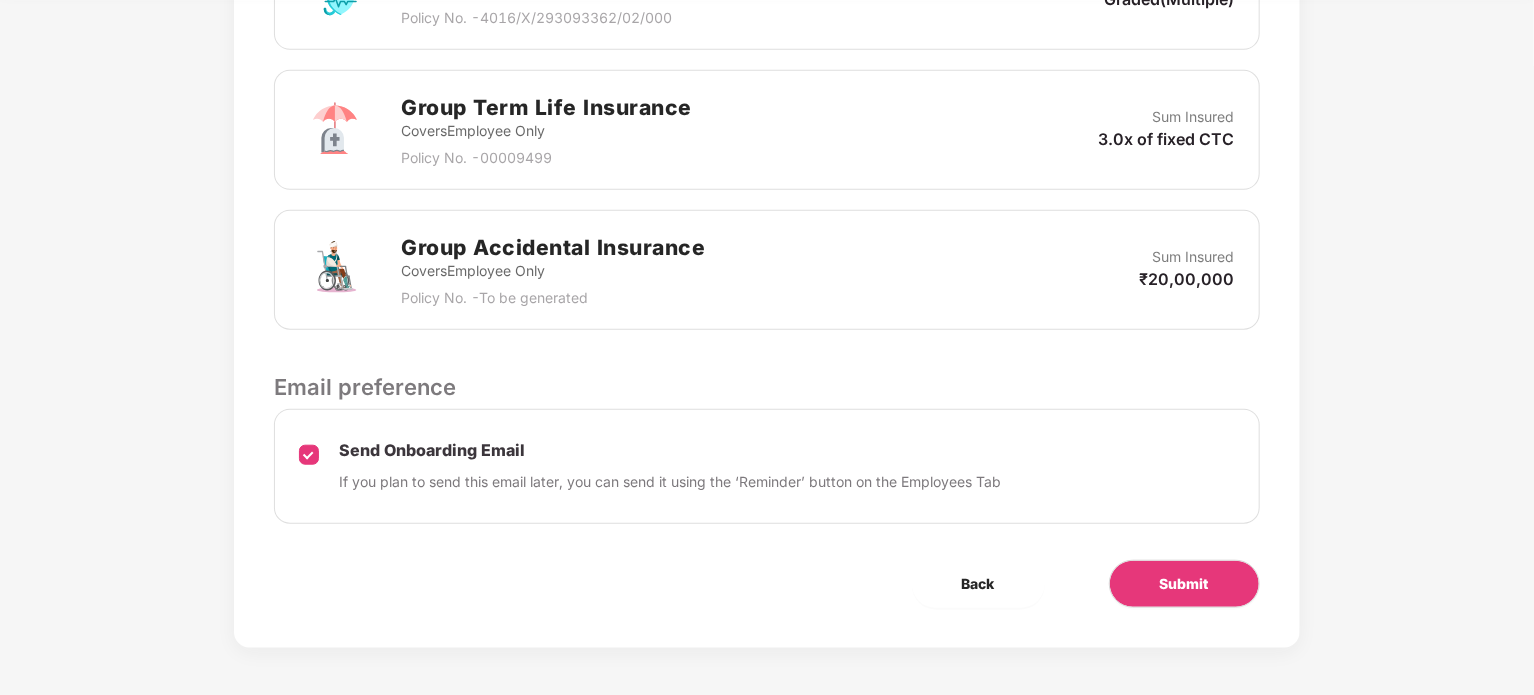 scroll, scrollTop: 696, scrollLeft: 0, axis: vertical 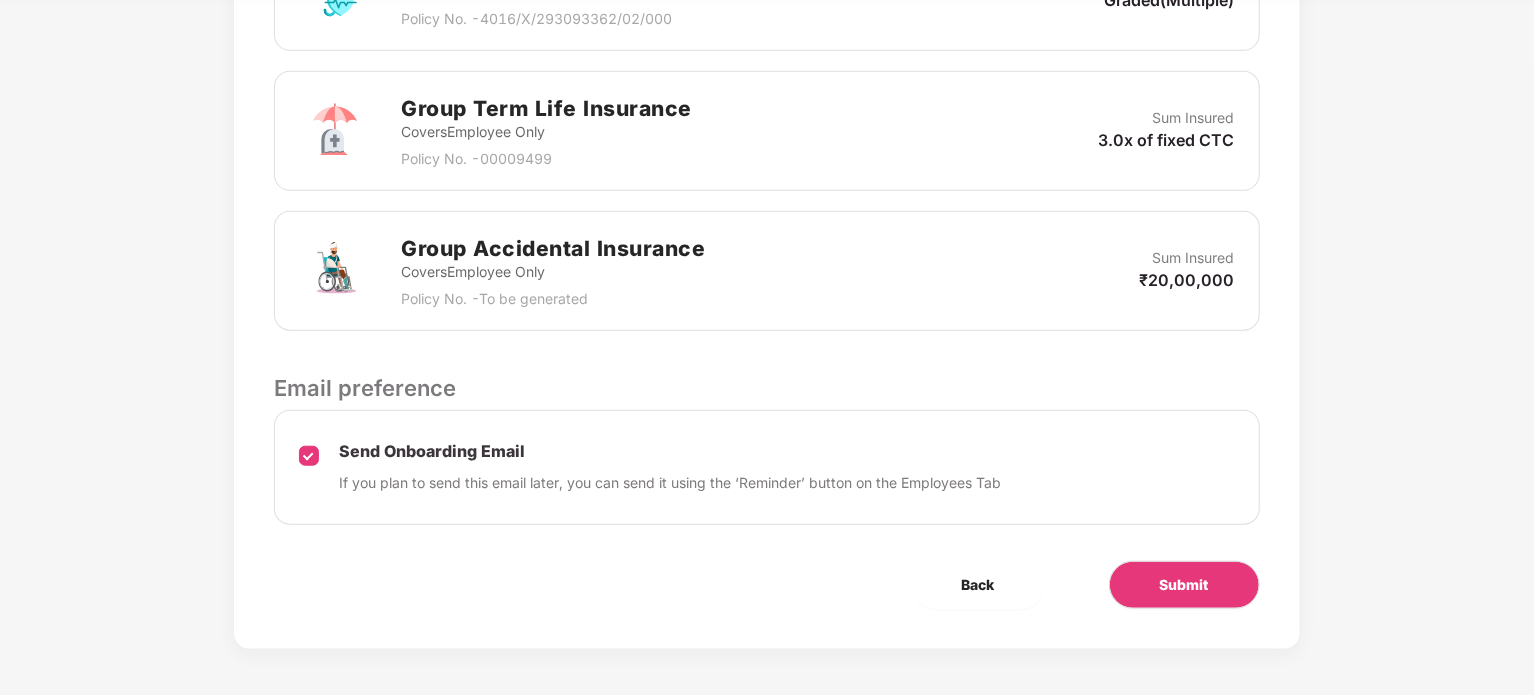 click on "Send Onboarding Email If you plan to send this email later, you can send it using the ‘Reminder’ button on the Employees Tab" at bounding box center [766, 467] 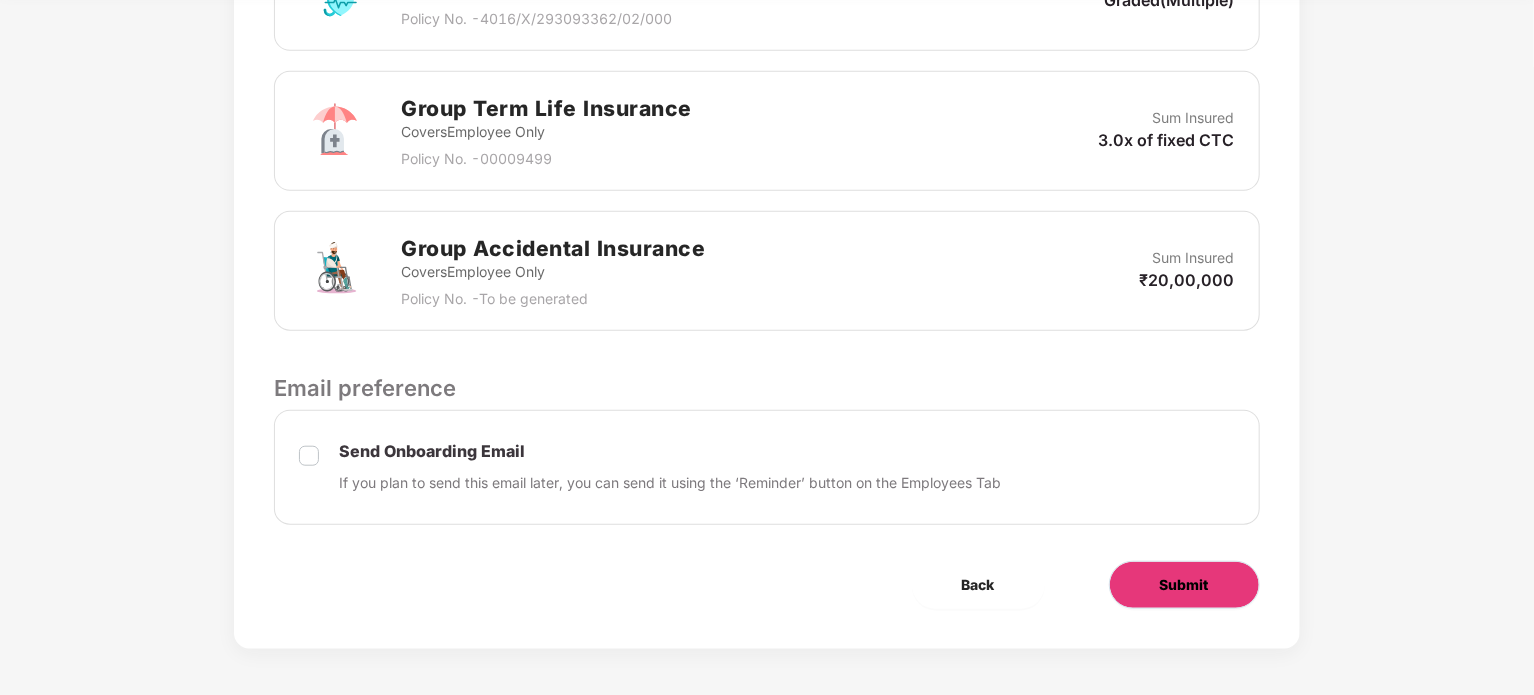 click on "Submit" at bounding box center [1184, 585] 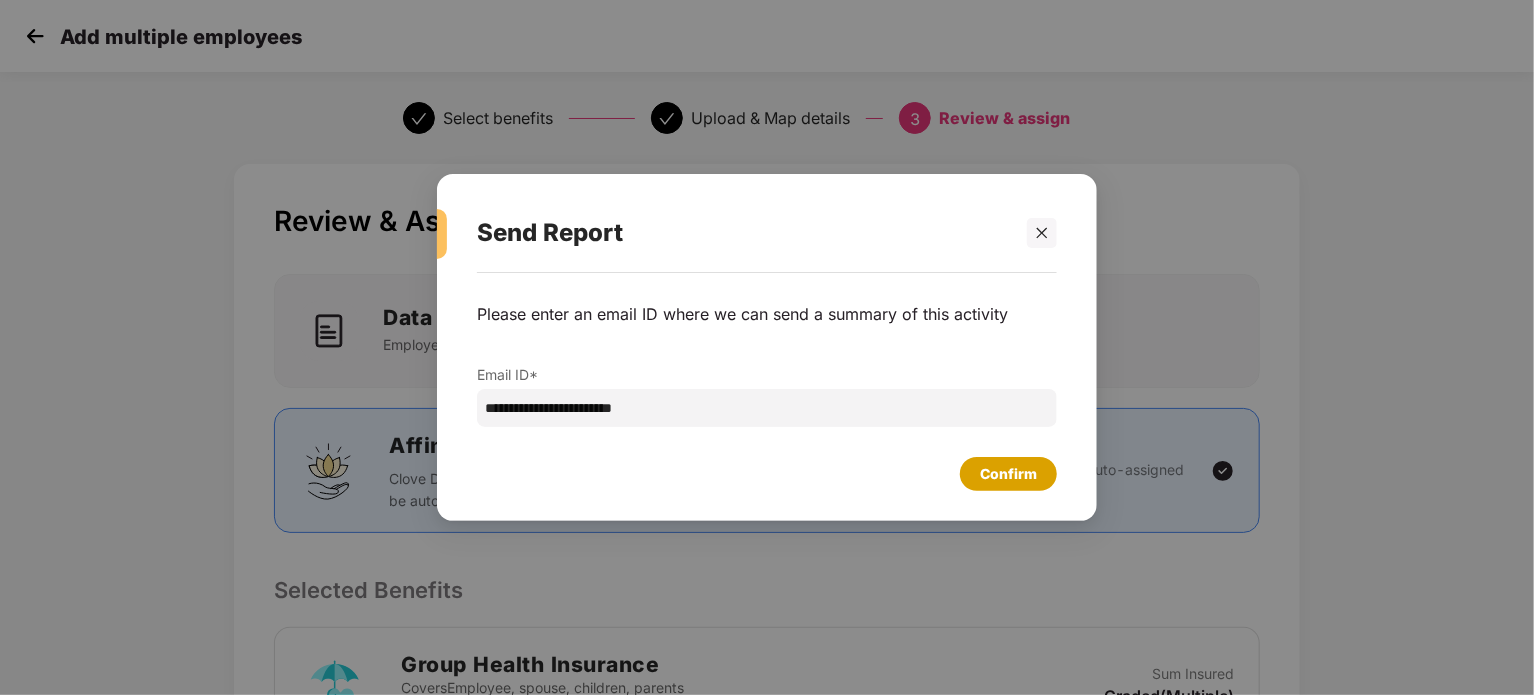 click on "Confirm" at bounding box center (1008, 474) 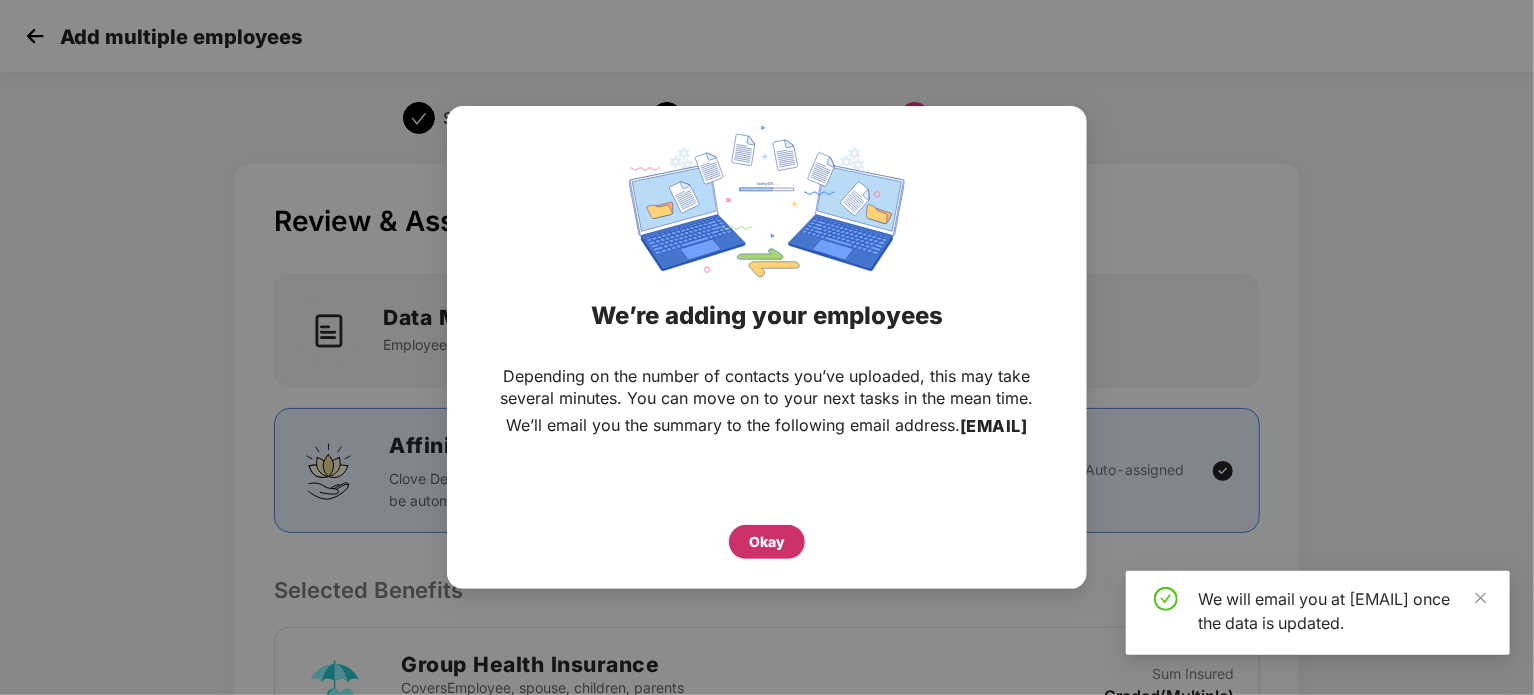 click on "Okay" at bounding box center (767, 542) 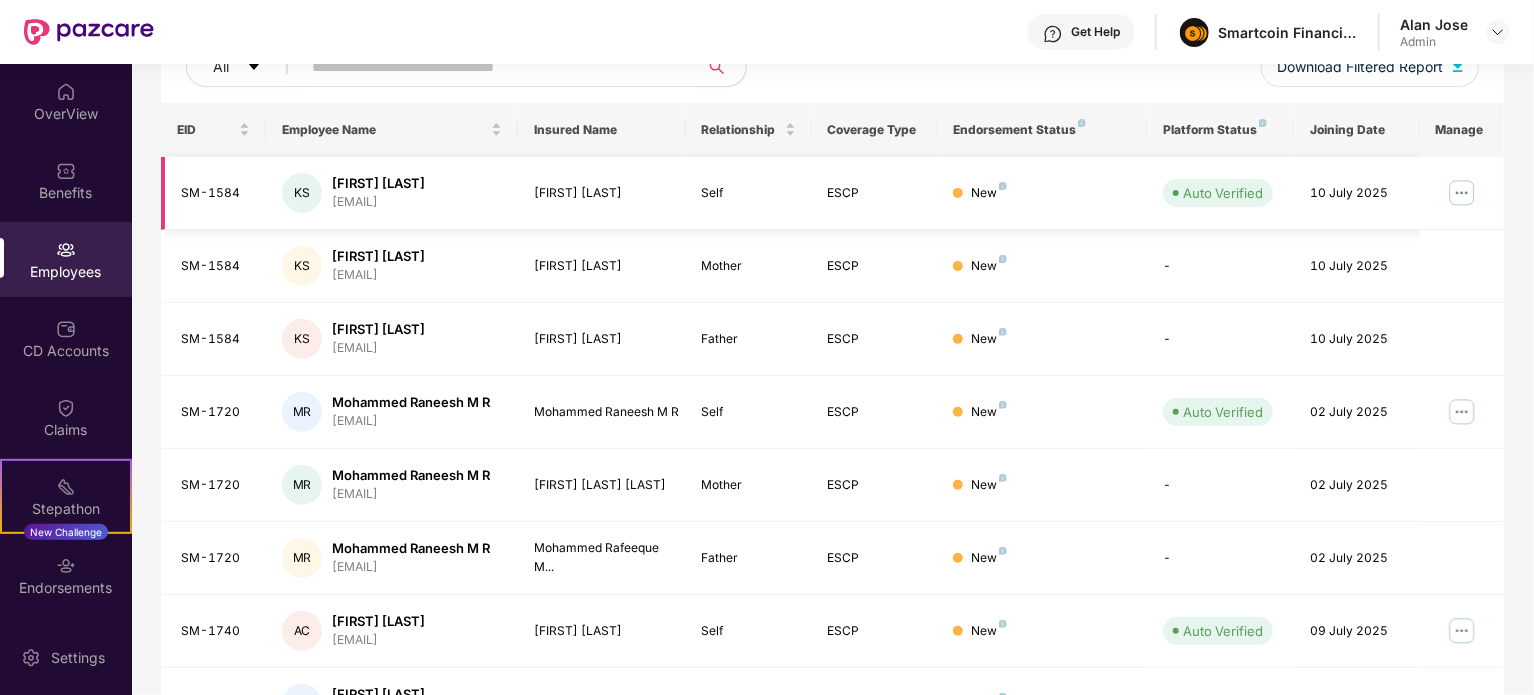 scroll, scrollTop: 263, scrollLeft: 0, axis: vertical 